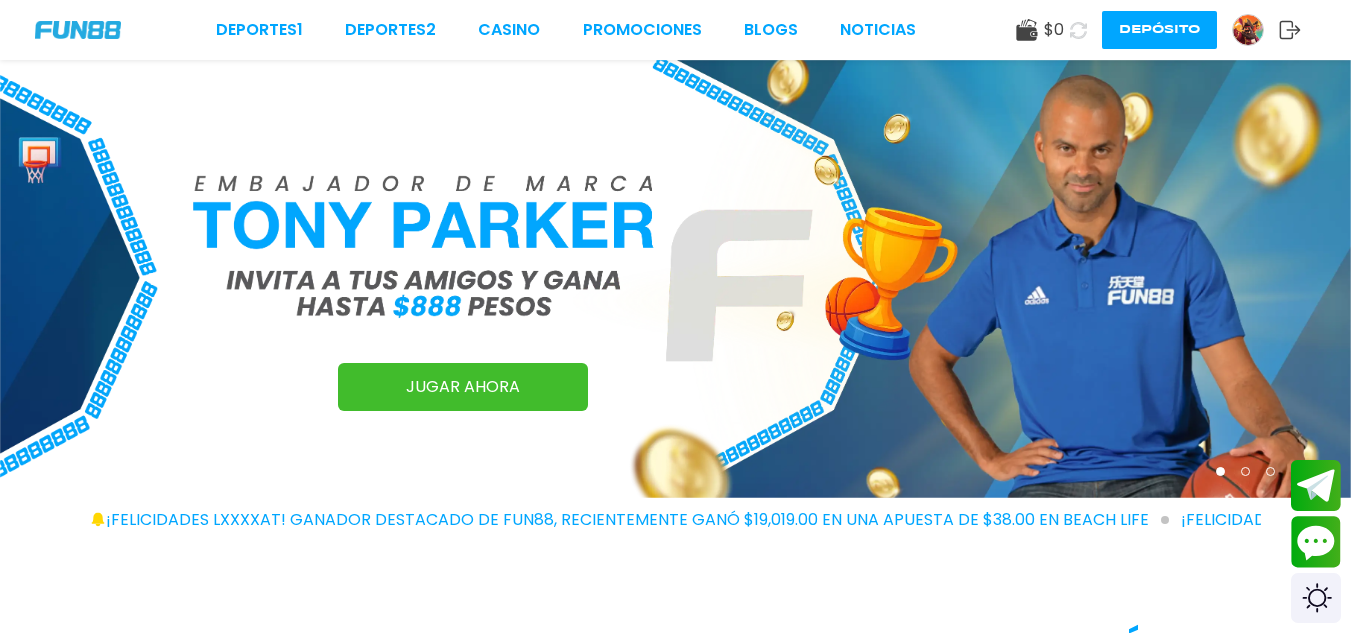 scroll, scrollTop: 0, scrollLeft: 0, axis: both 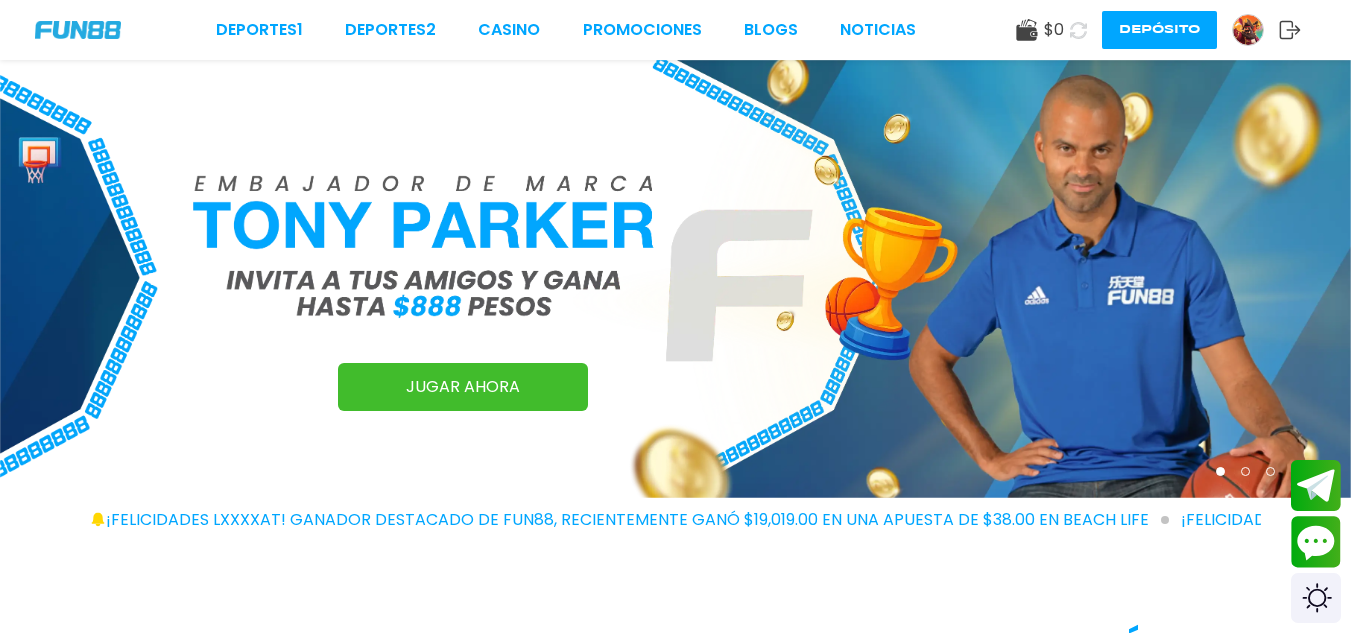 click on "Depósito" at bounding box center (1159, 30) 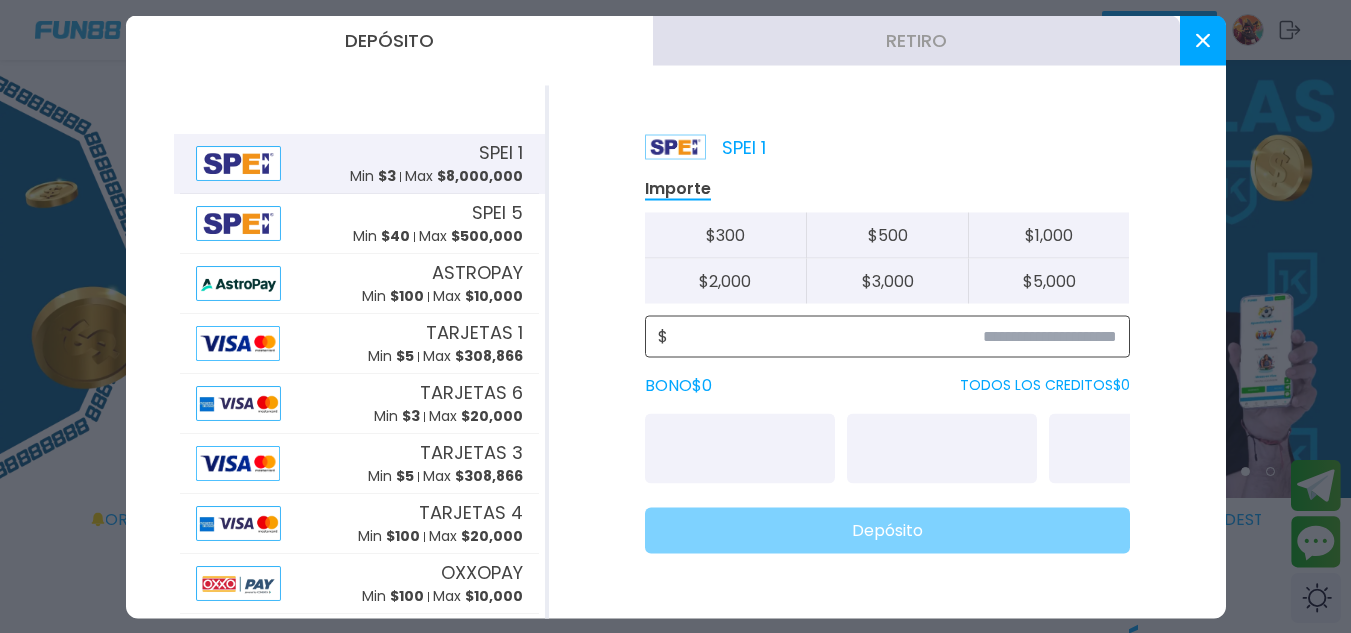 click at bounding box center (892, 336) 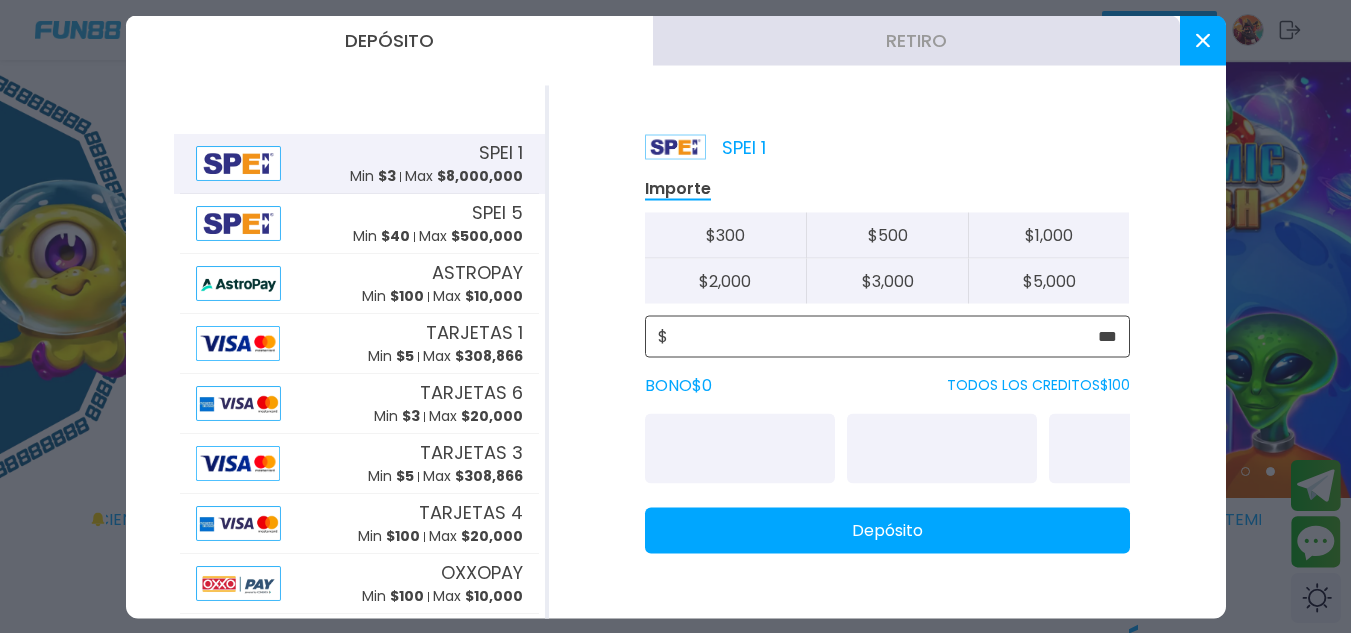 type on "***" 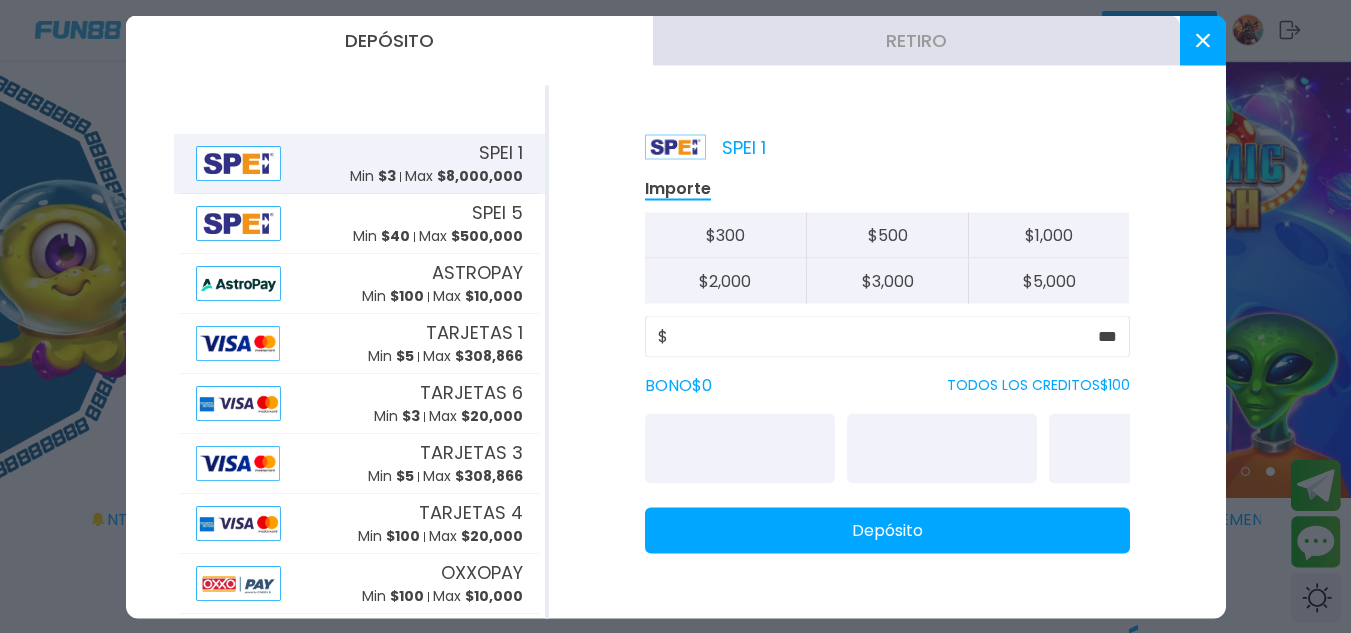 click on "Depósito" at bounding box center (887, 530) 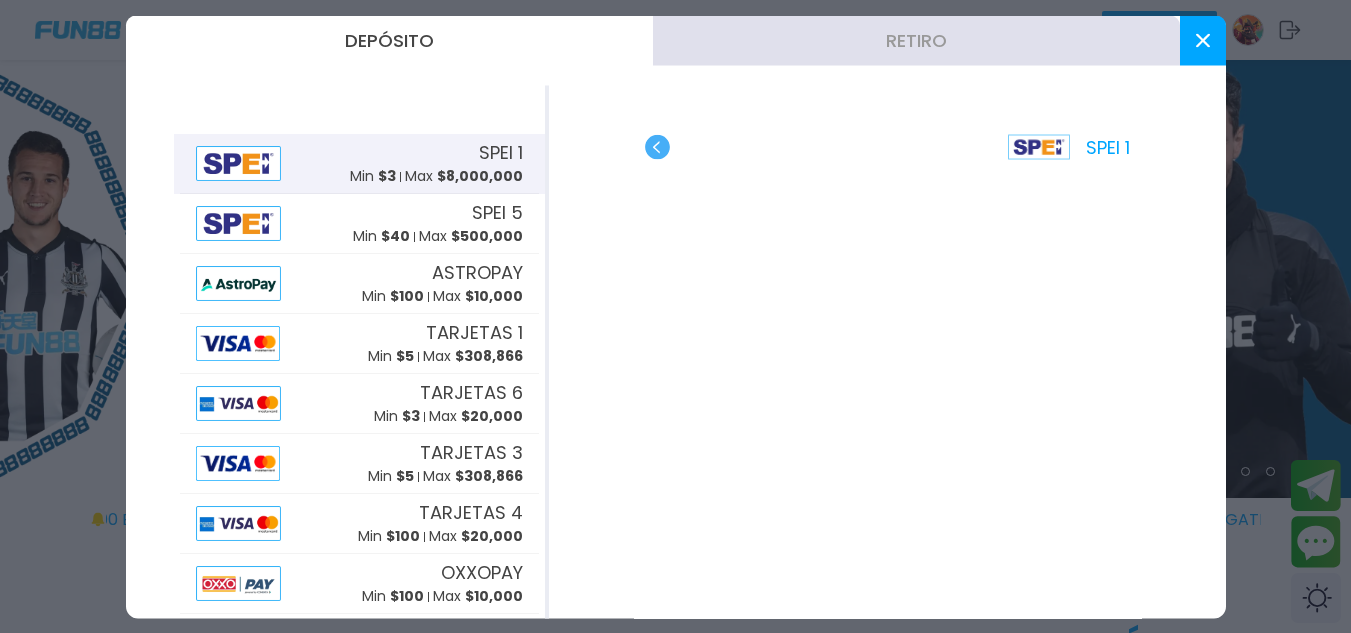 click on "SPEI 1" at bounding box center (887, 351) 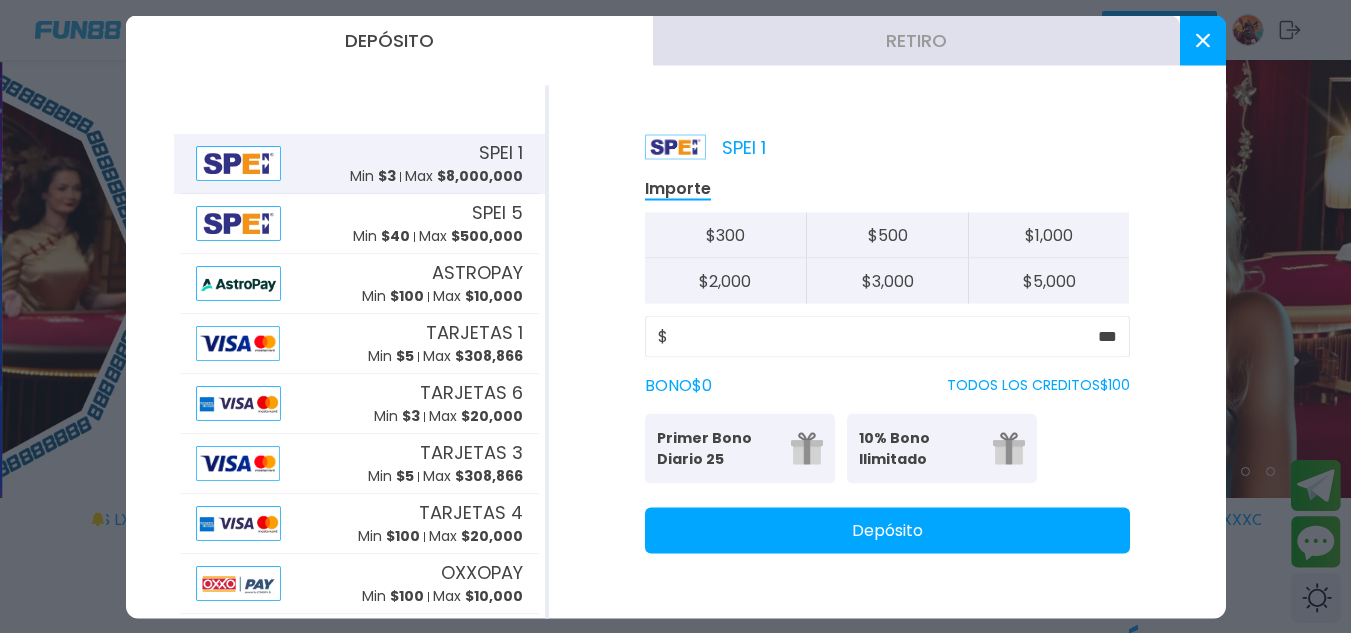click at bounding box center [1203, 40] 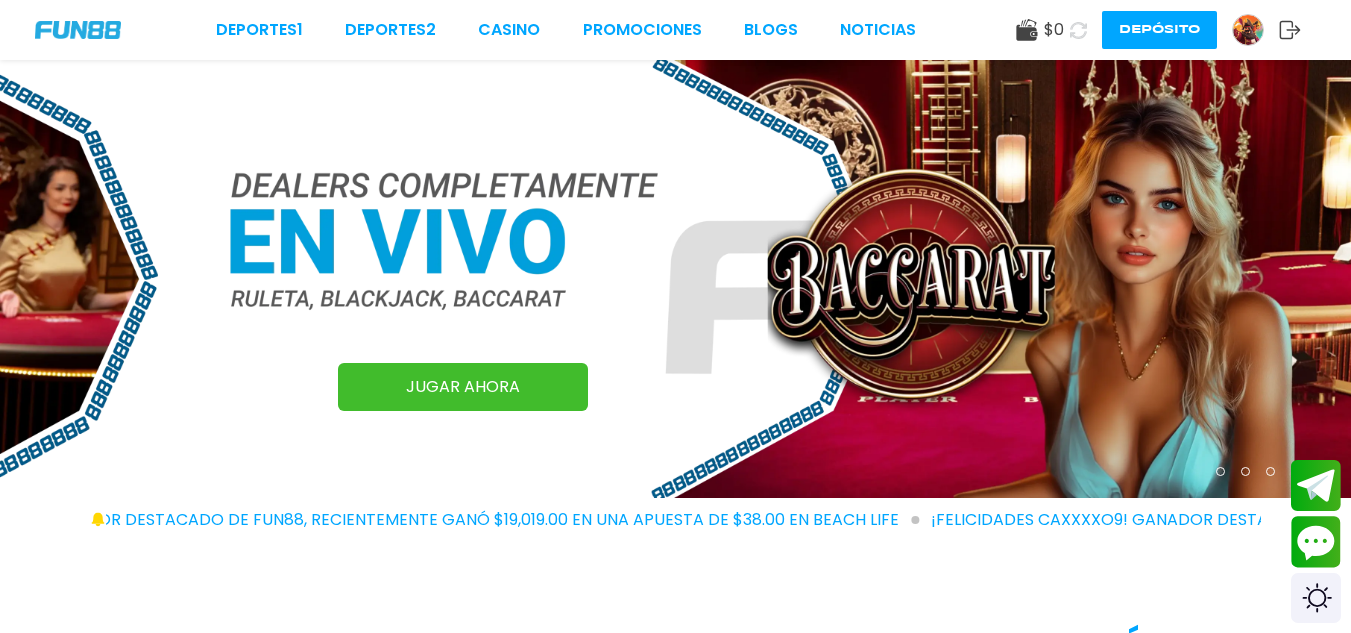 click at bounding box center [1078, 30] 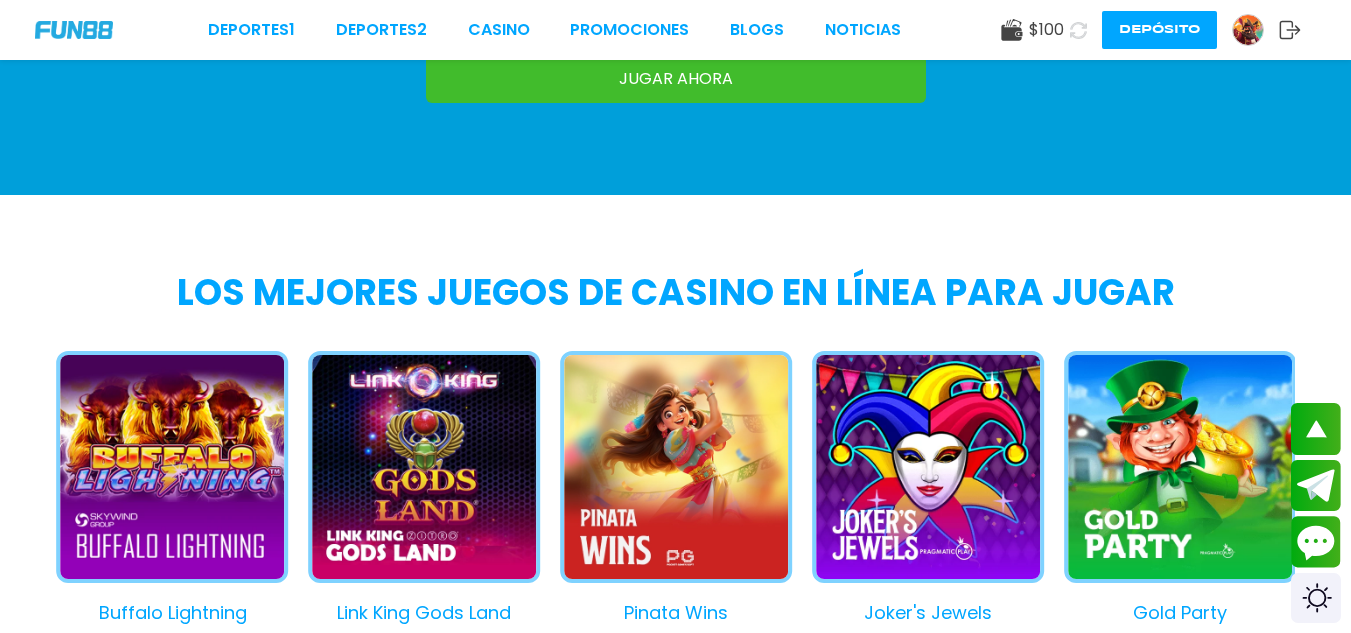 scroll, scrollTop: 1843, scrollLeft: 0, axis: vertical 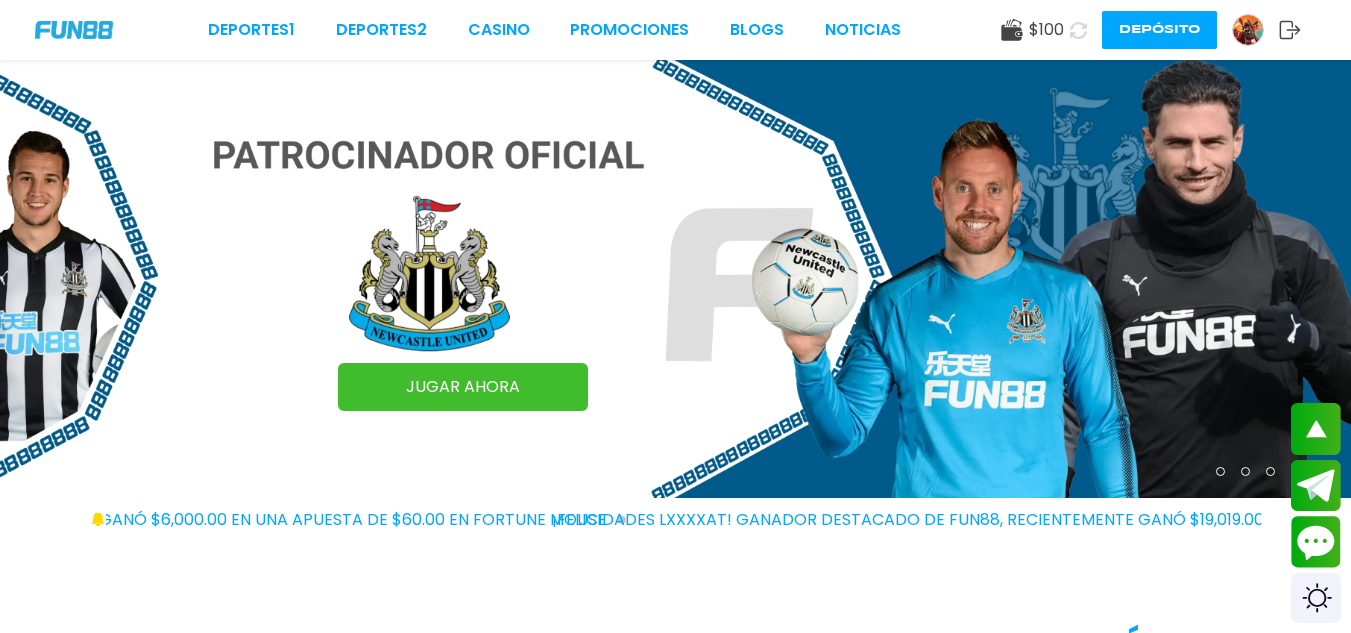 click on "Deportes  1 Deportes  2 CASINO Promociones BLOGS NOTICIAS $ 100 Depósito" at bounding box center [675, 30] 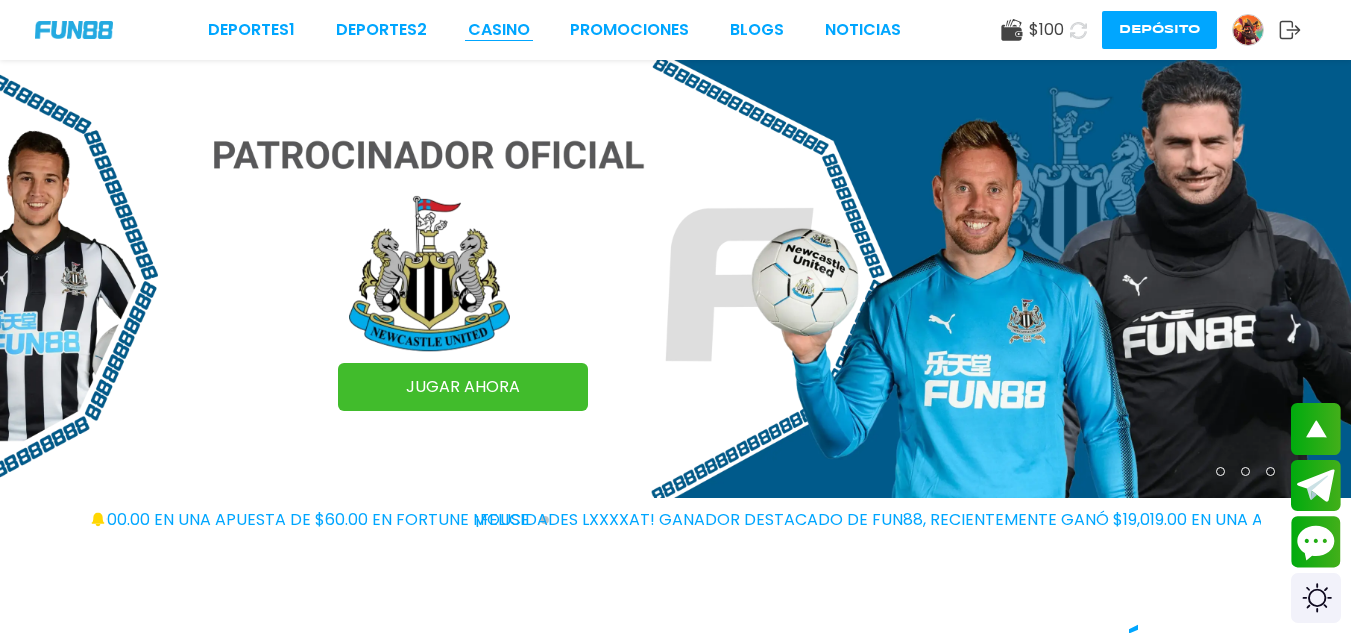 click on "CASINO" at bounding box center (499, 30) 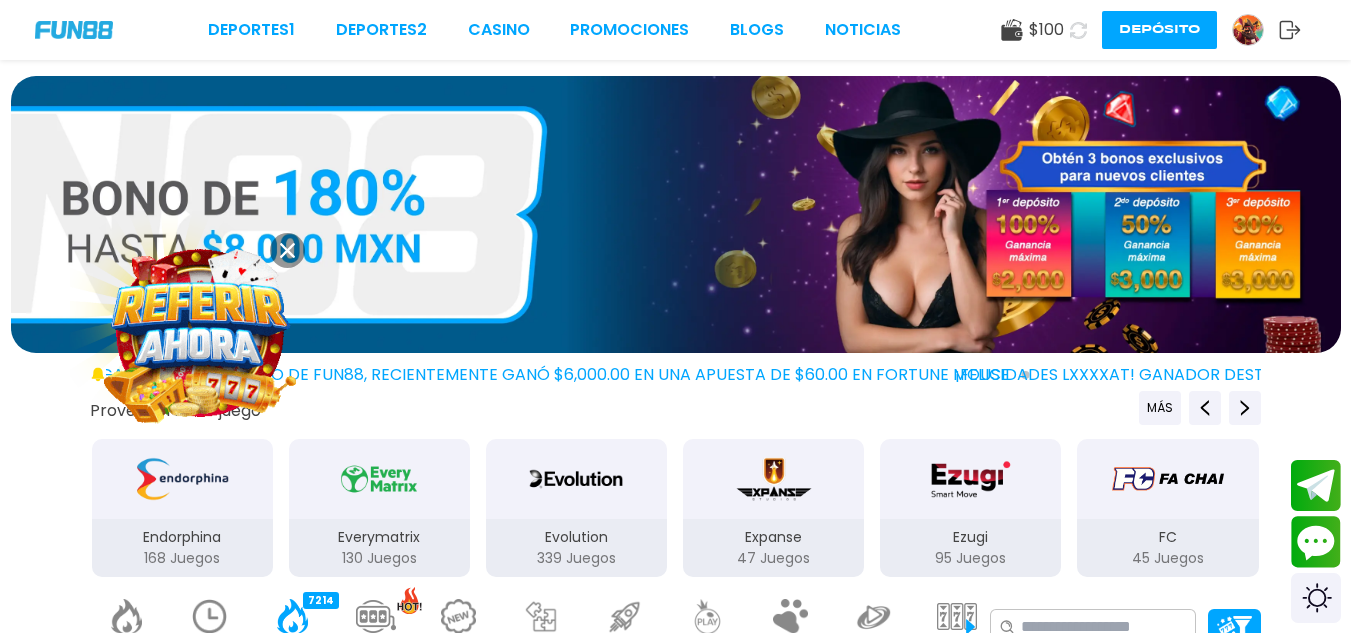 scroll, scrollTop: 553, scrollLeft: 0, axis: vertical 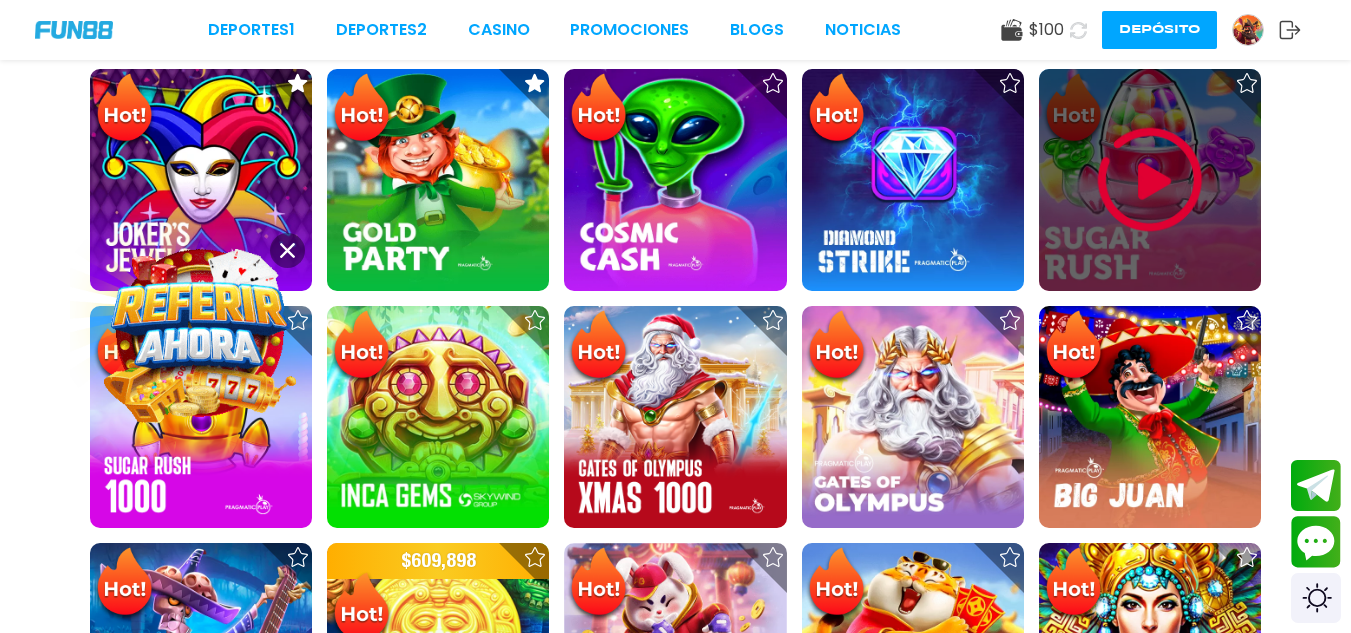 click at bounding box center [1150, 180] 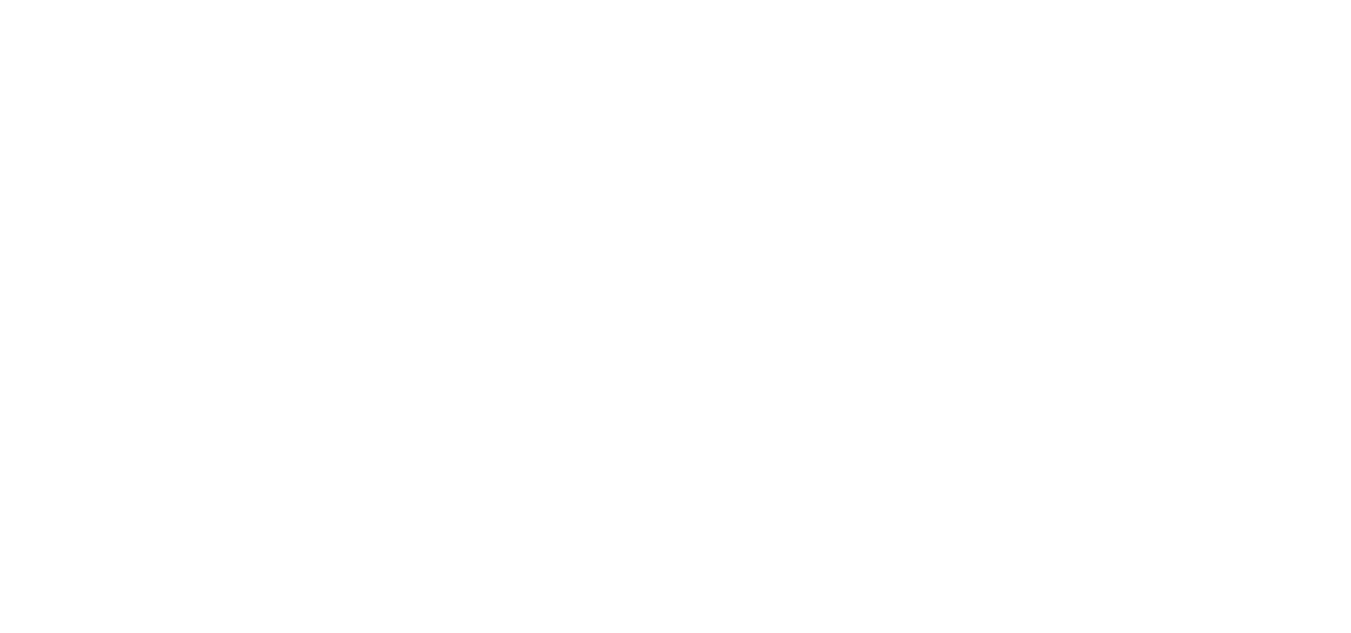 scroll, scrollTop: 0, scrollLeft: 0, axis: both 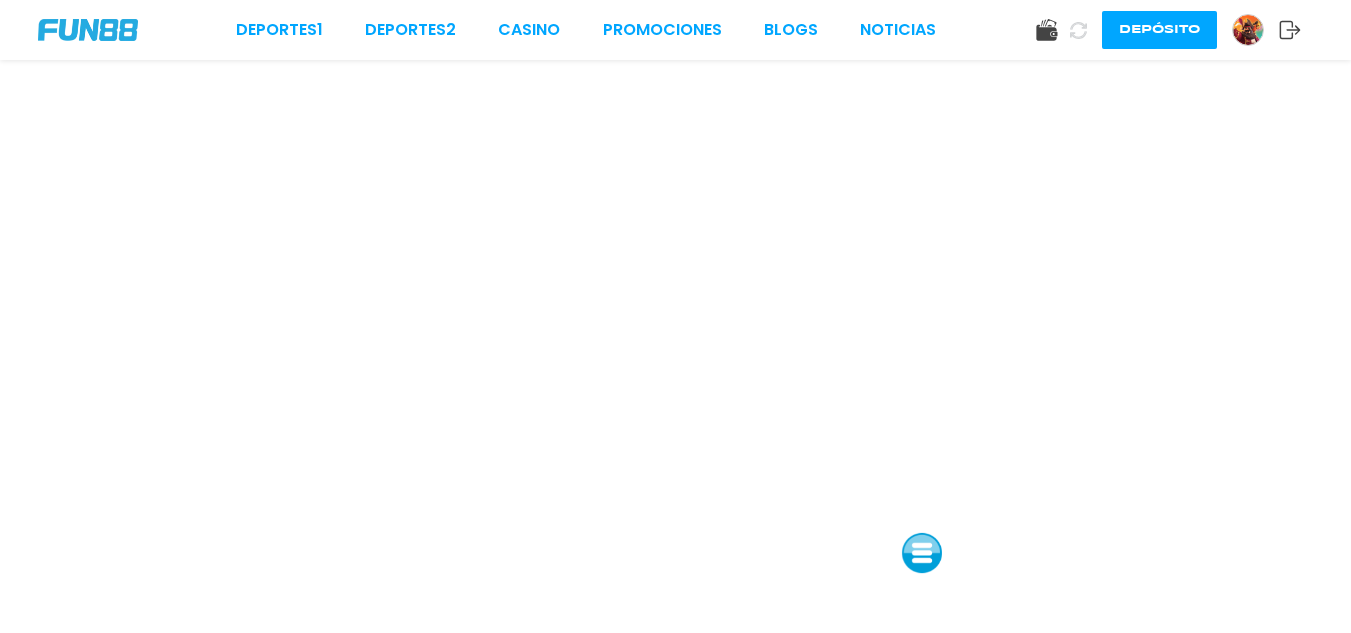 click at bounding box center (922, 553) 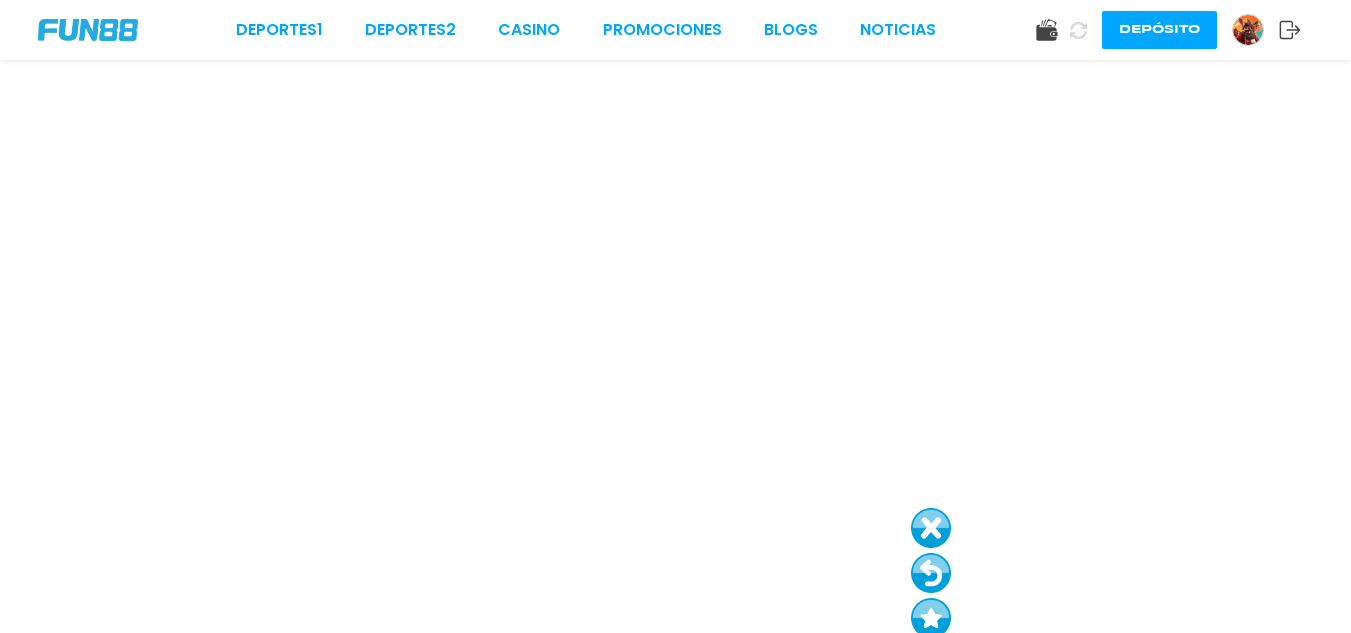 drag, startPoint x: 929, startPoint y: 553, endPoint x: 976, endPoint y: 425, distance: 136.35616 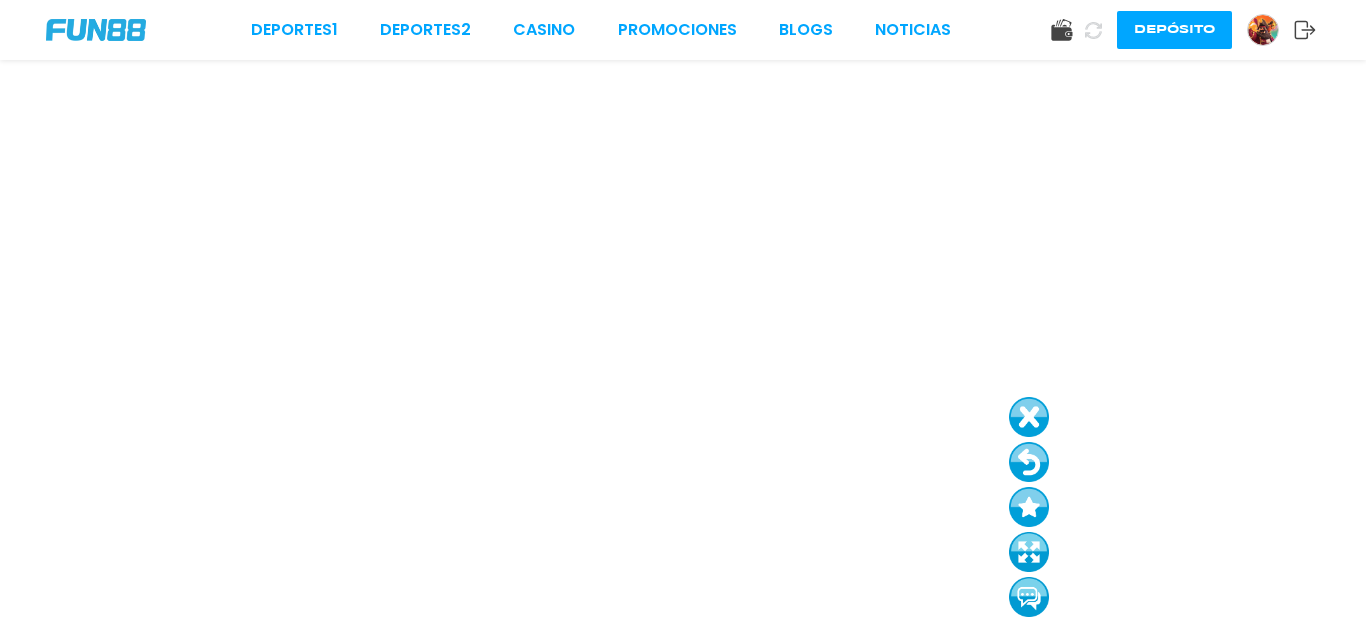 drag, startPoint x: 986, startPoint y: 429, endPoint x: 1106, endPoint y: 377, distance: 130.78226 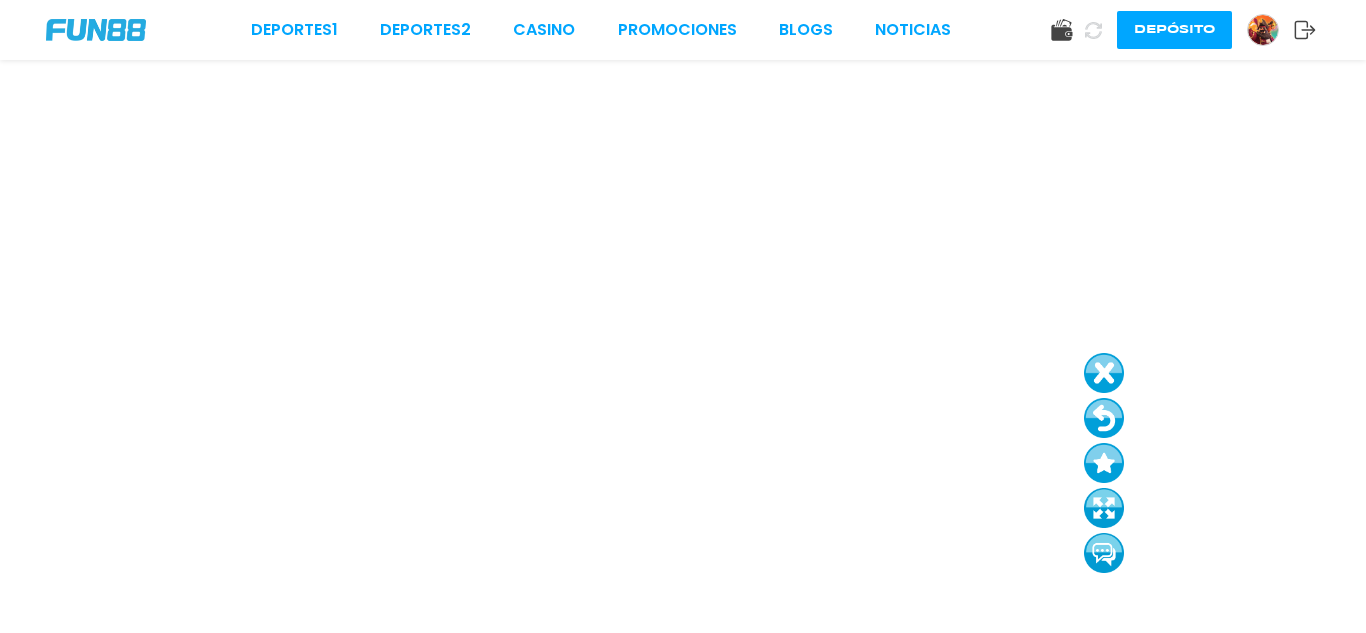 click at bounding box center (1104, 373) 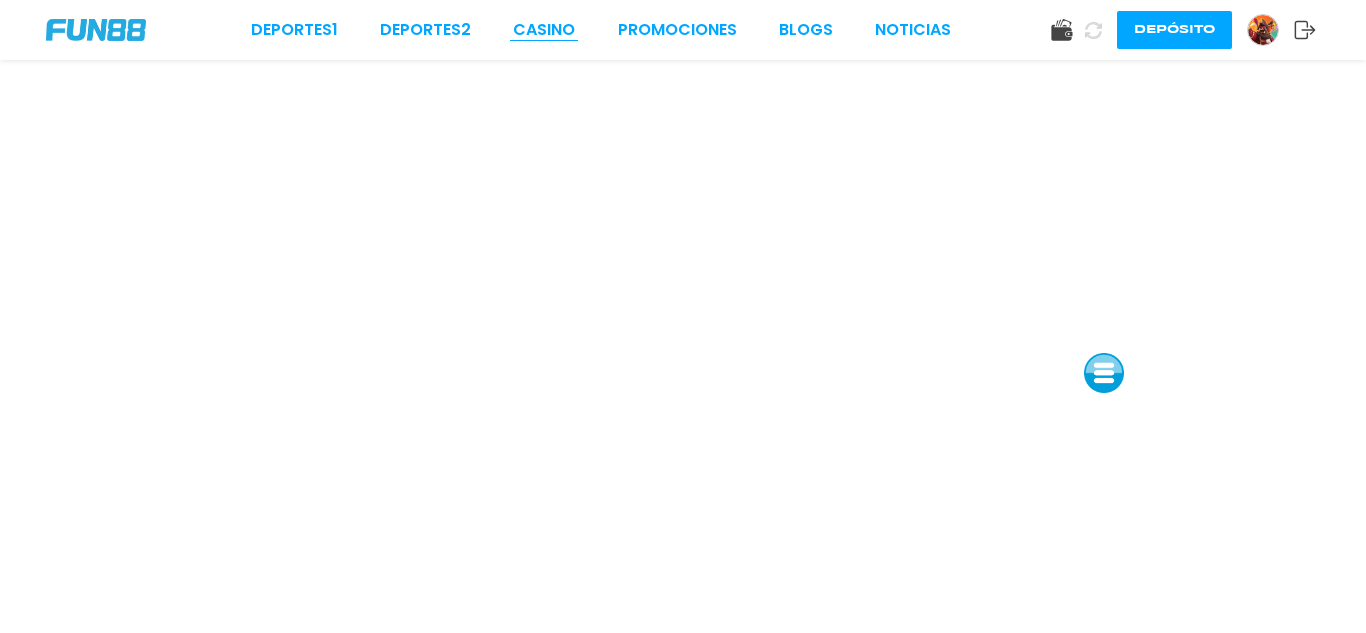 click on "CASINO" at bounding box center [544, 30] 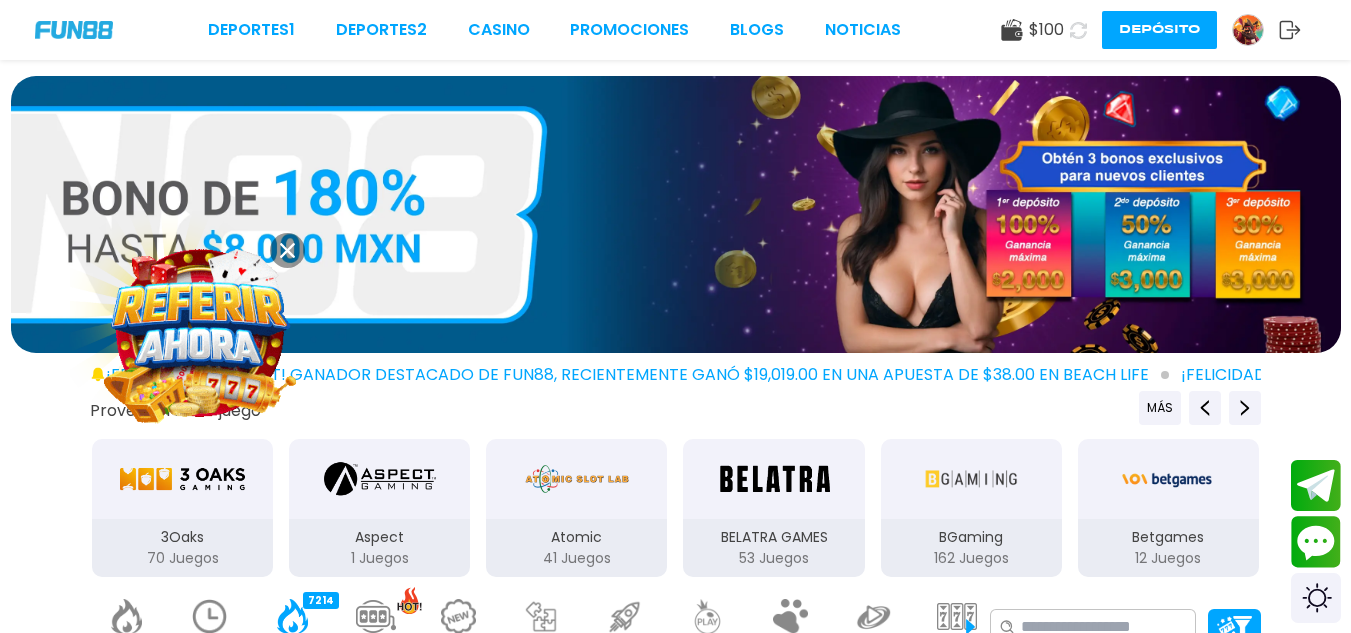 scroll, scrollTop: 553, scrollLeft: 0, axis: vertical 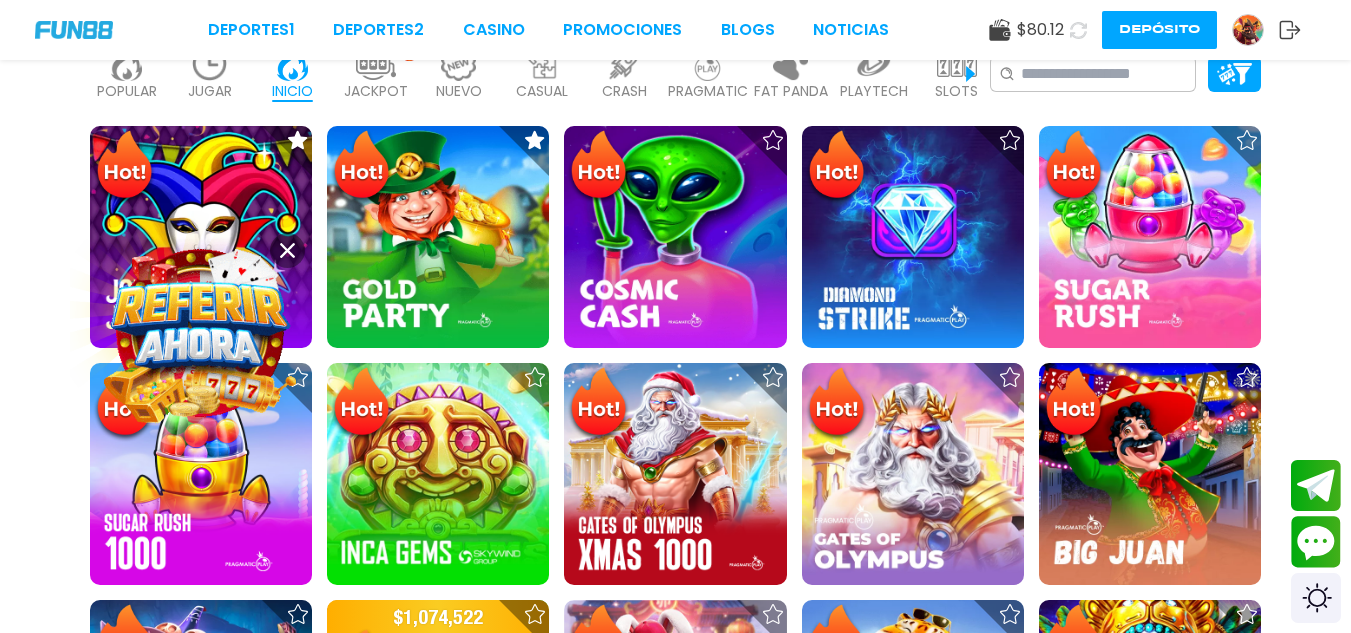 click on "JUGAR" at bounding box center [210, 91] 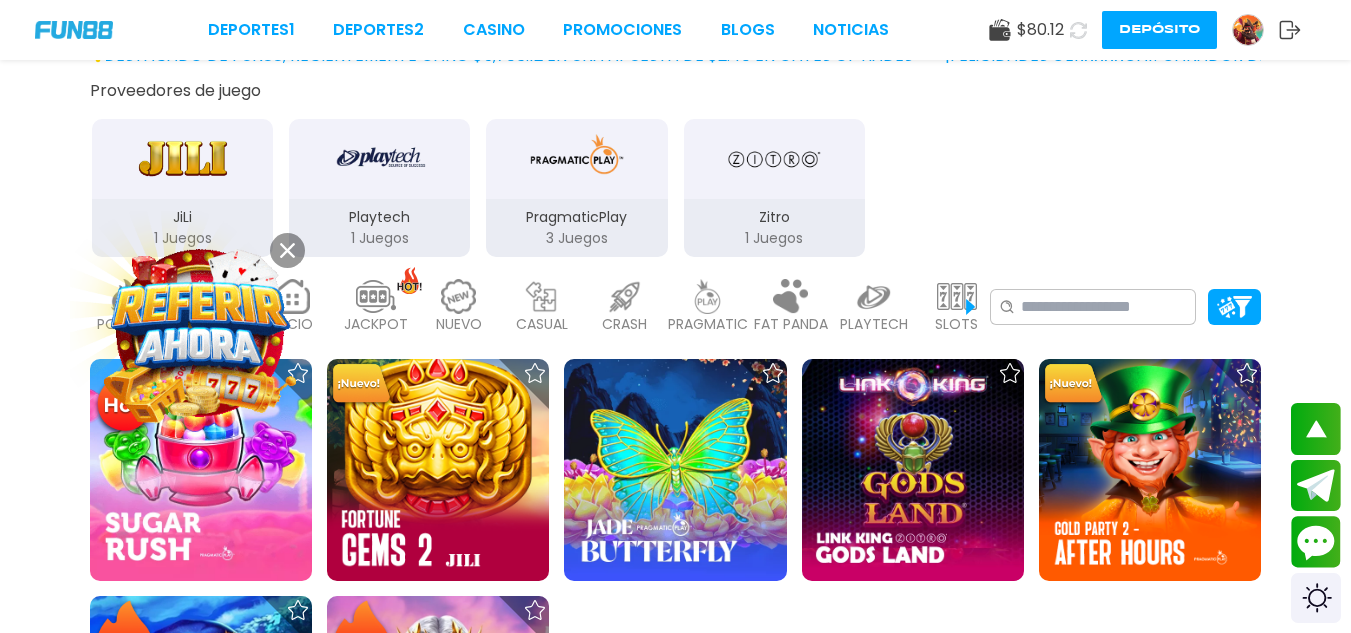 scroll, scrollTop: 211, scrollLeft: 0, axis: vertical 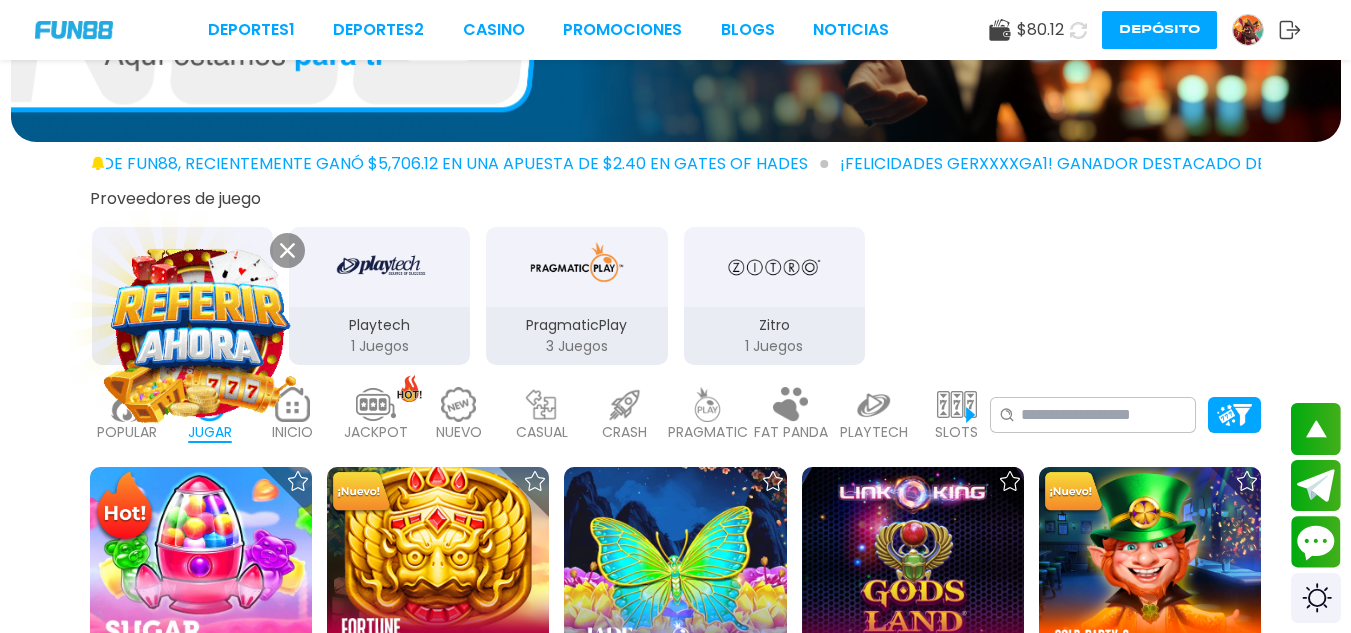 click at bounding box center [287, 250] 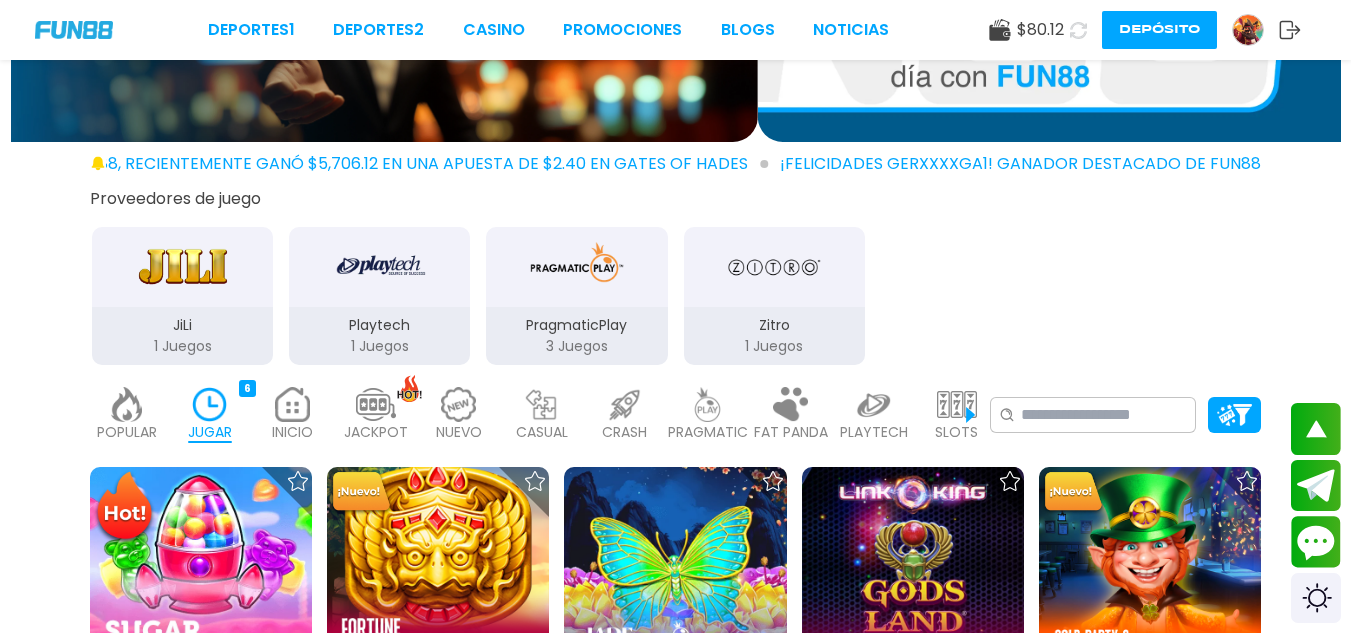 click at bounding box center (127, 404) 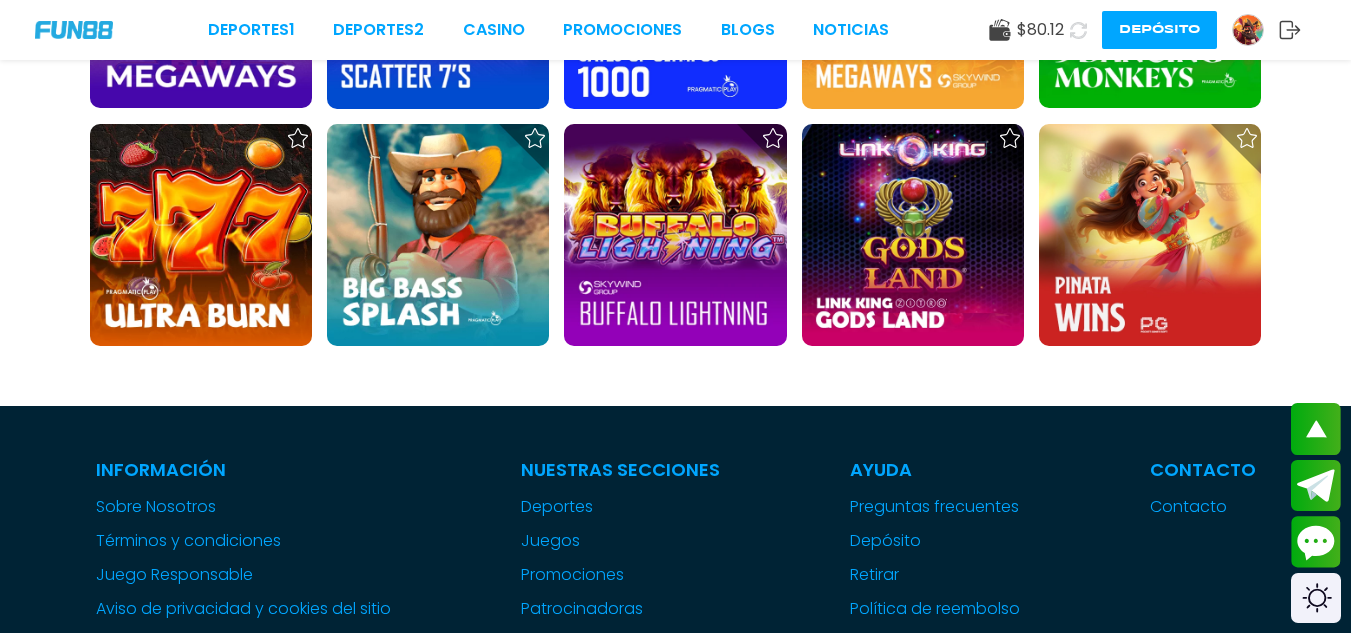 scroll, scrollTop: 2068, scrollLeft: 0, axis: vertical 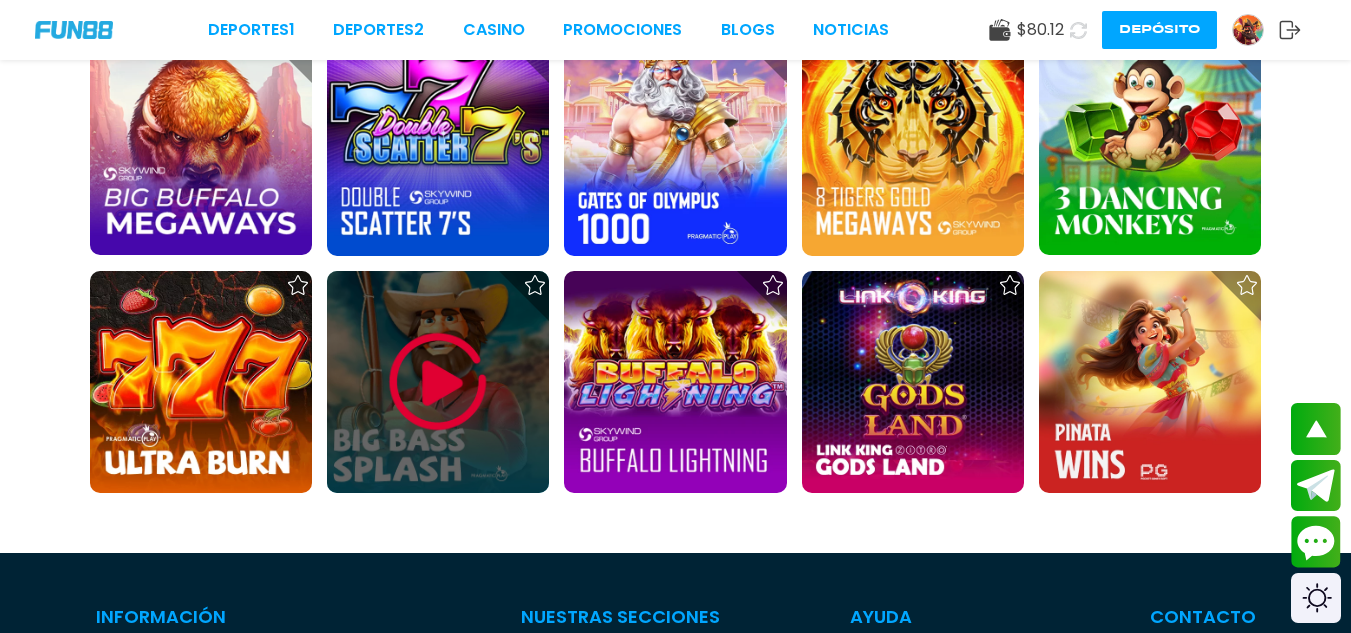 click at bounding box center (438, 382) 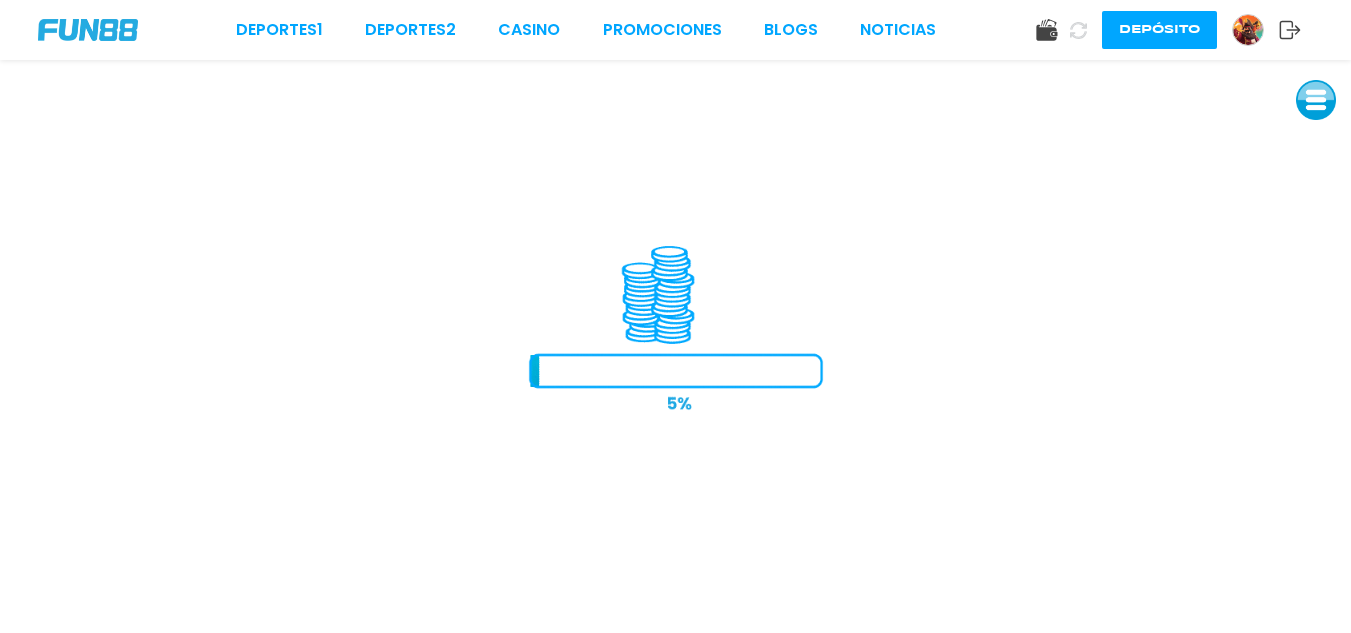scroll, scrollTop: 0, scrollLeft: 0, axis: both 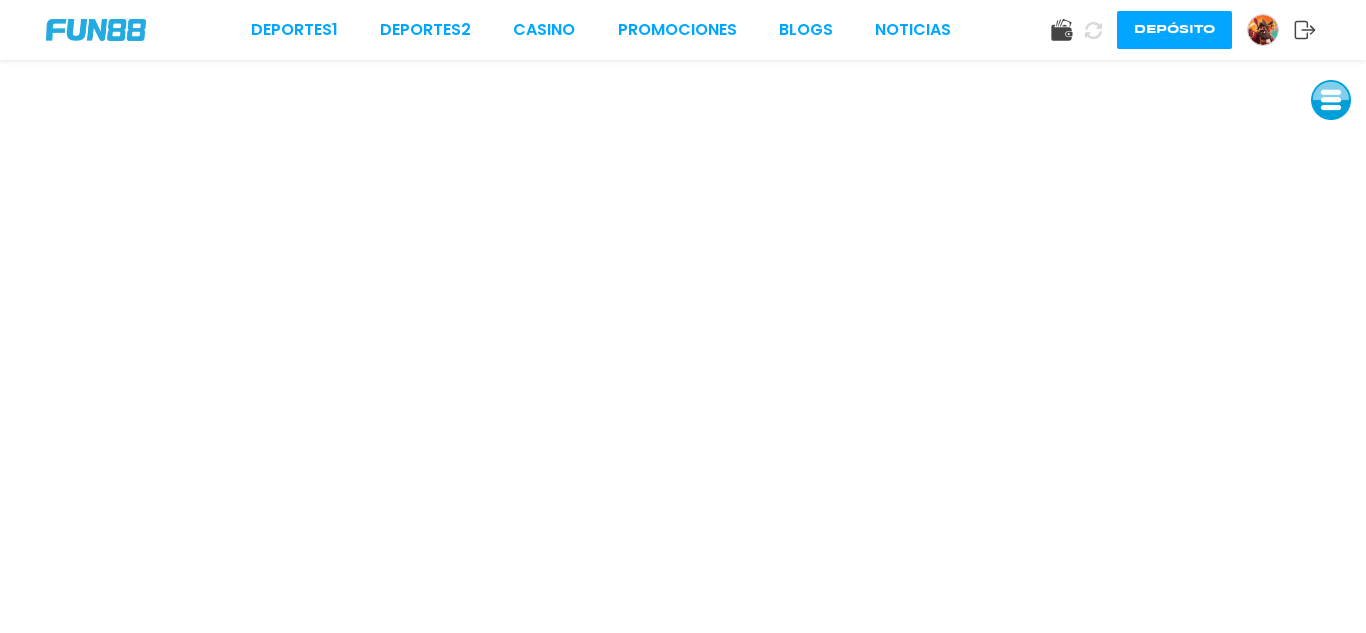 click at bounding box center [1331, 100] 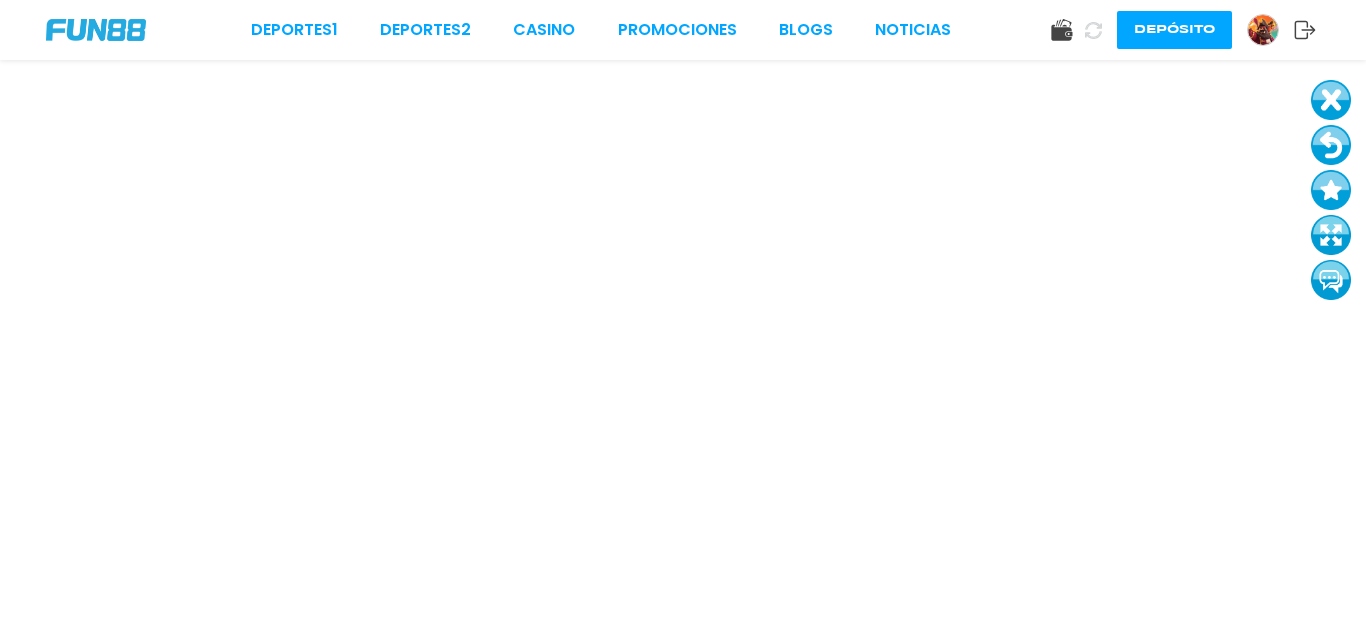 click on "Deportes  1 Deportes  2 CASINO Promociones BLOGS NOTICIAS Depósito" at bounding box center (683, 30) 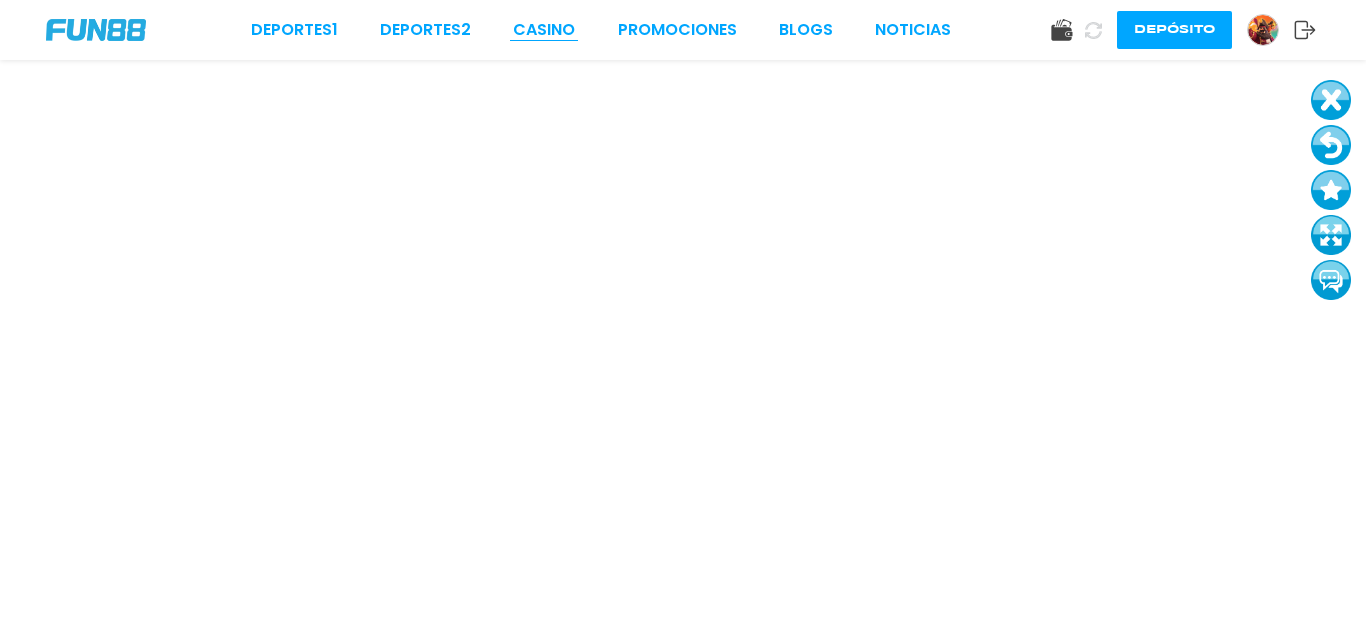 click on "CASINO" at bounding box center (544, 30) 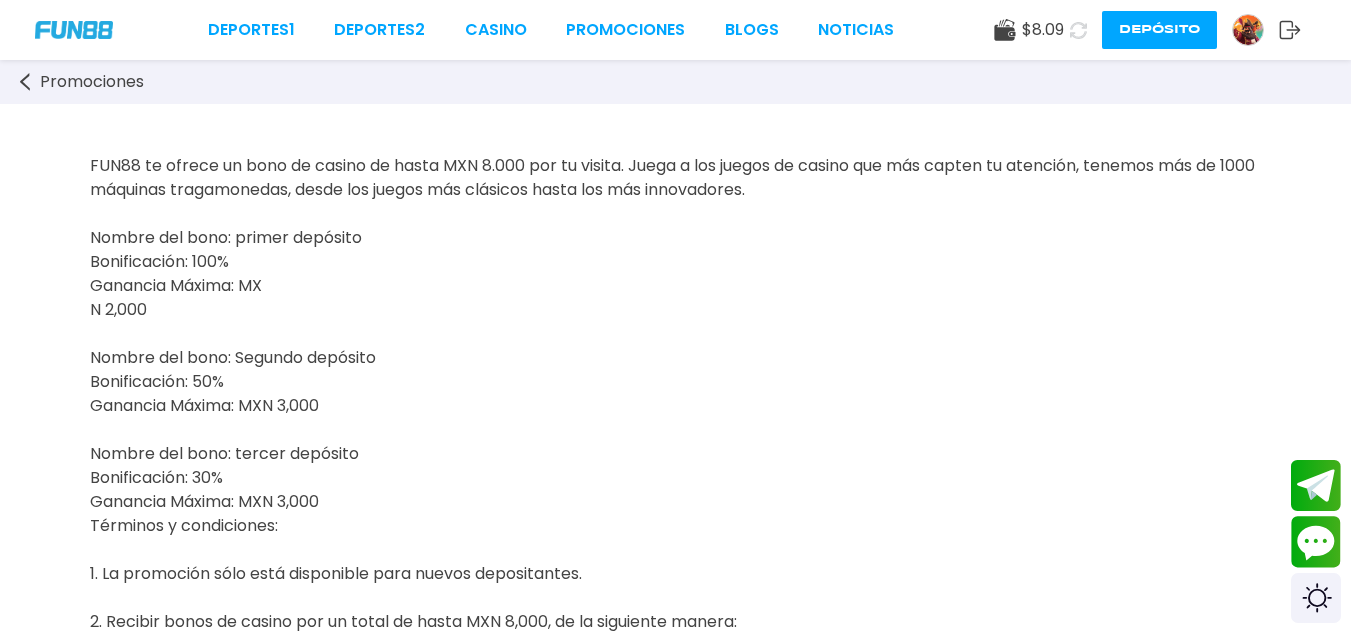 click on "Deportes  1 Deportes  2 CASINO Promociones BLOGS NOTICIAS $ 8.09 Depósito" at bounding box center (675, 30) 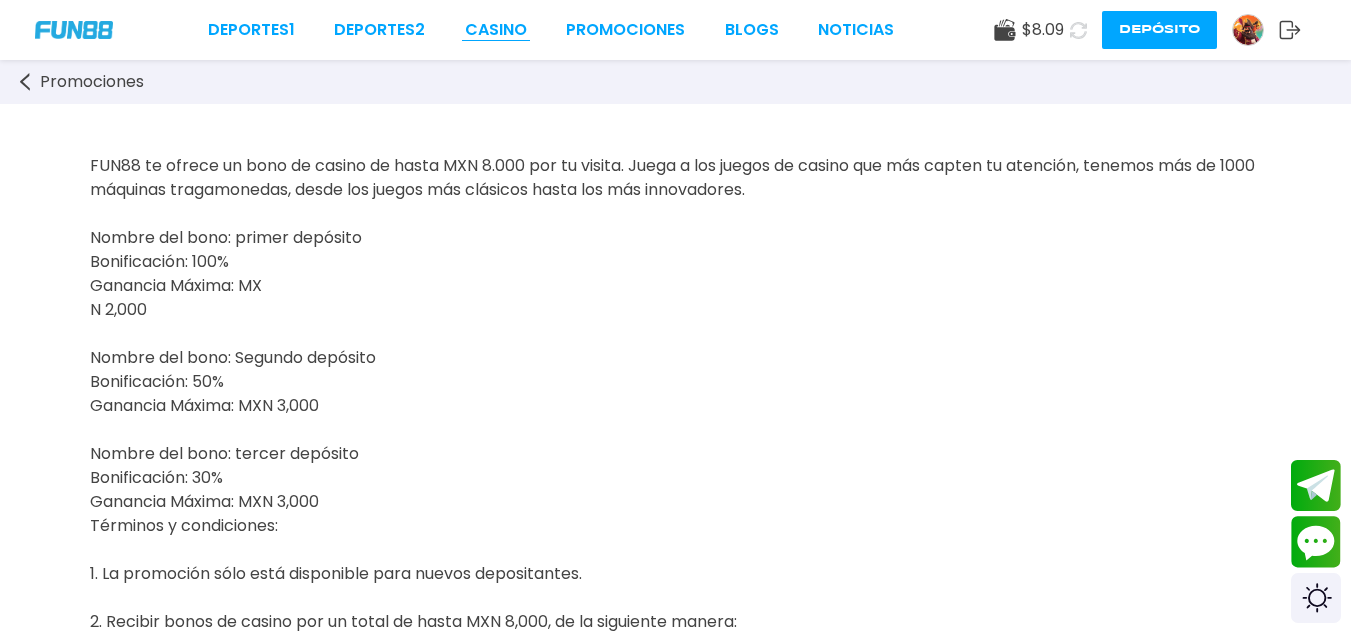 click on "CASINO" at bounding box center [496, 30] 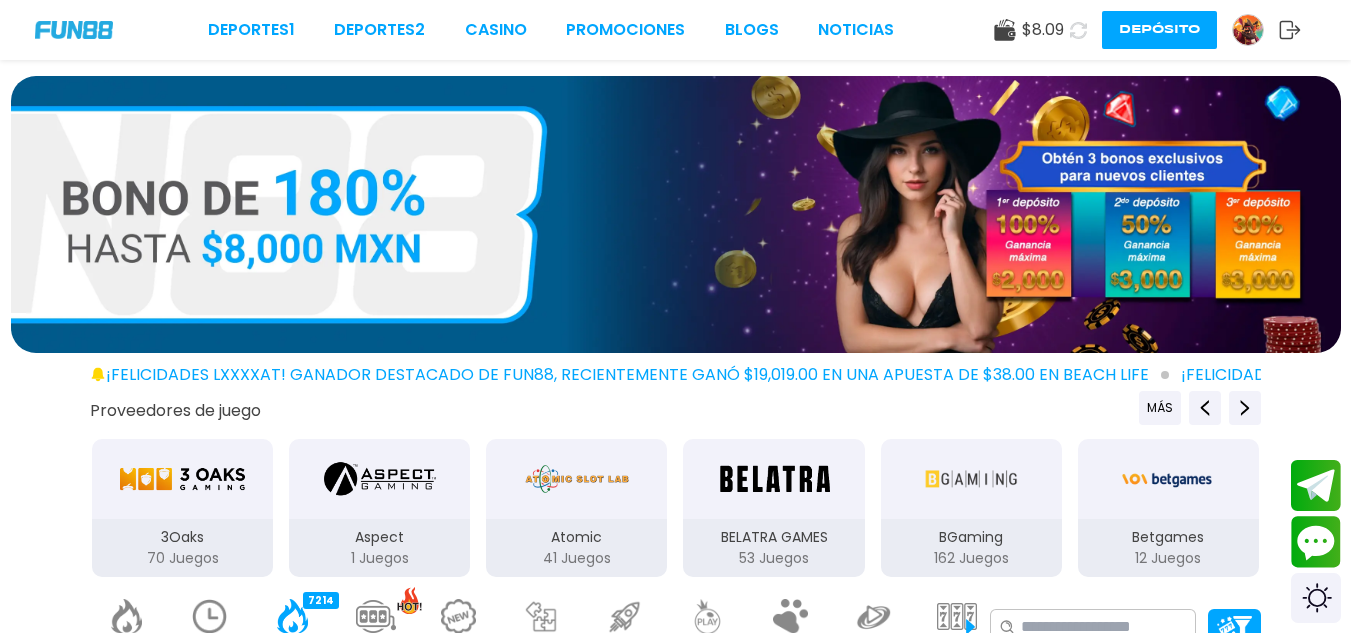 scroll, scrollTop: 553, scrollLeft: 0, axis: vertical 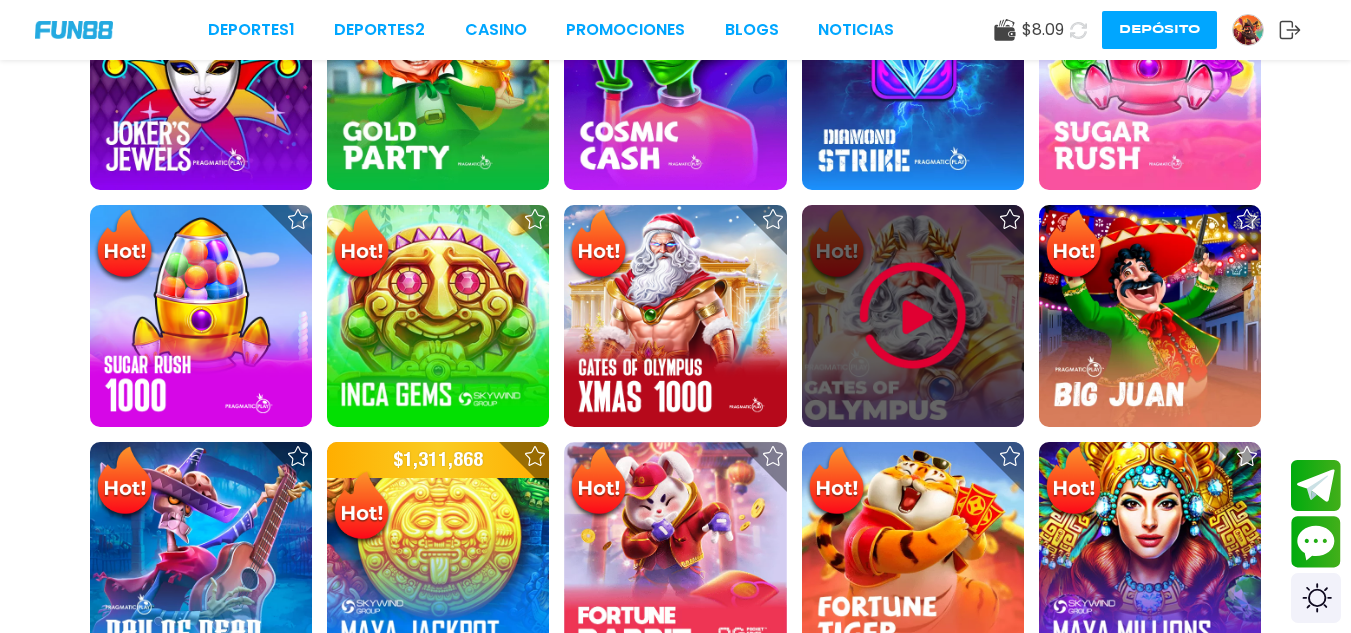 click at bounding box center (913, 316) 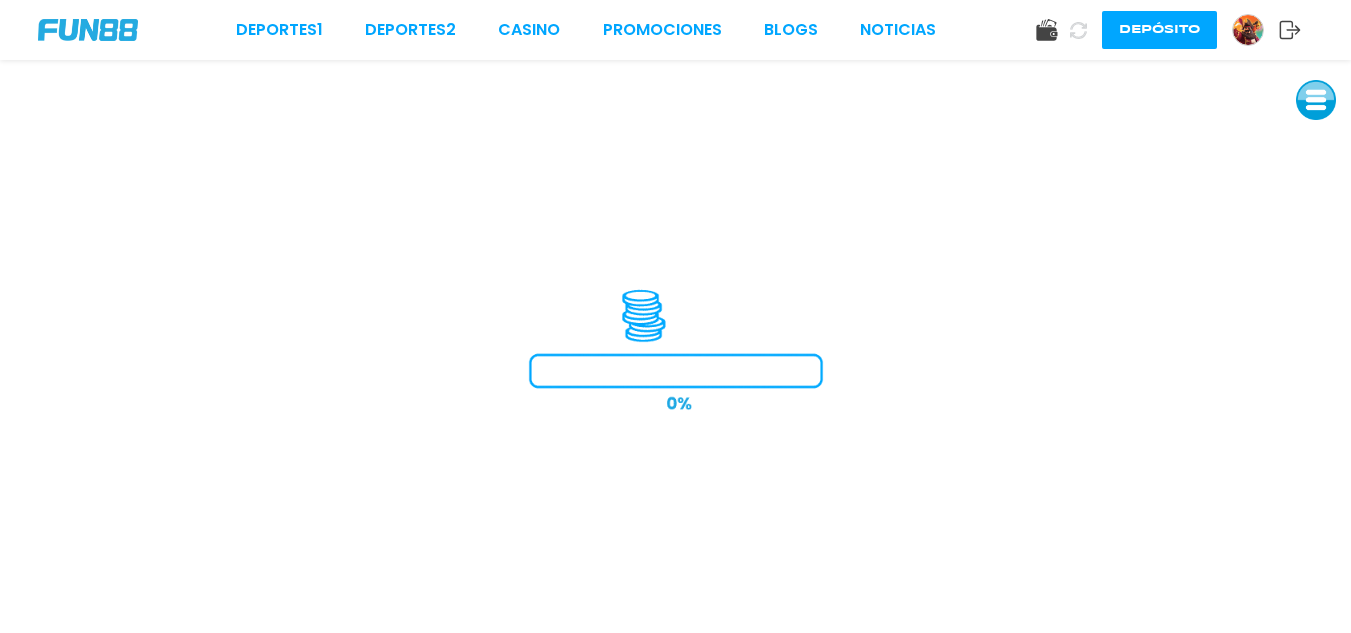 scroll, scrollTop: 0, scrollLeft: 0, axis: both 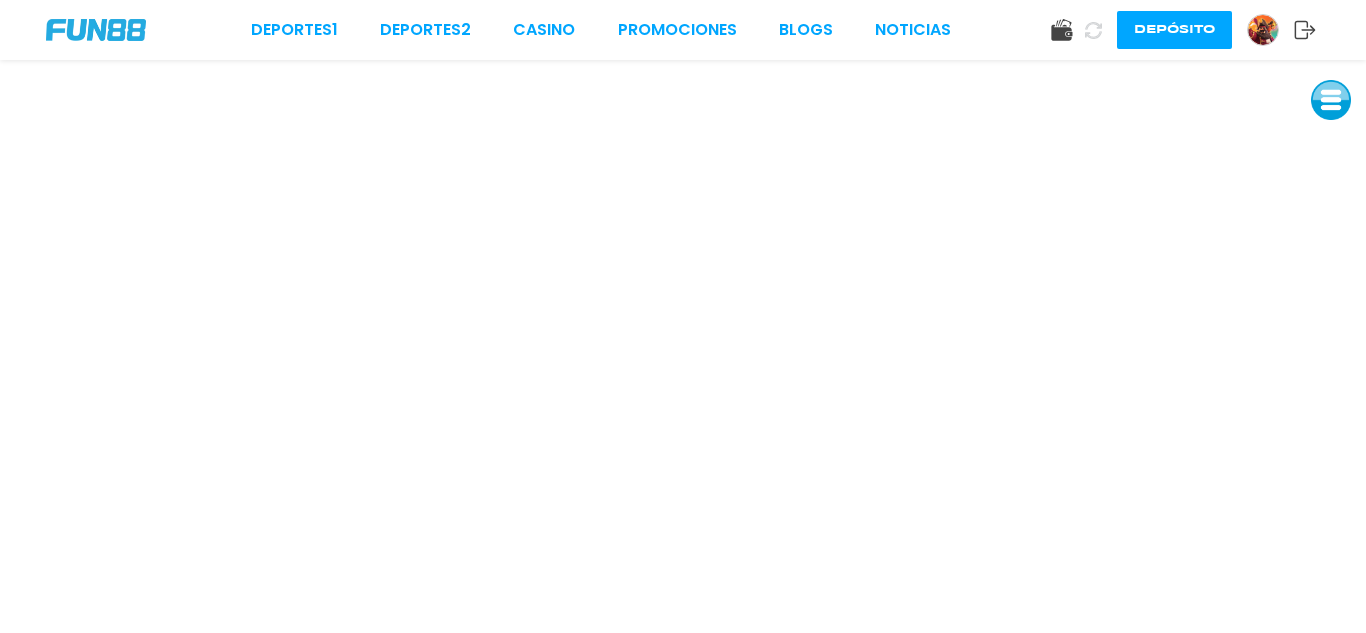 click at bounding box center (1331, 100) 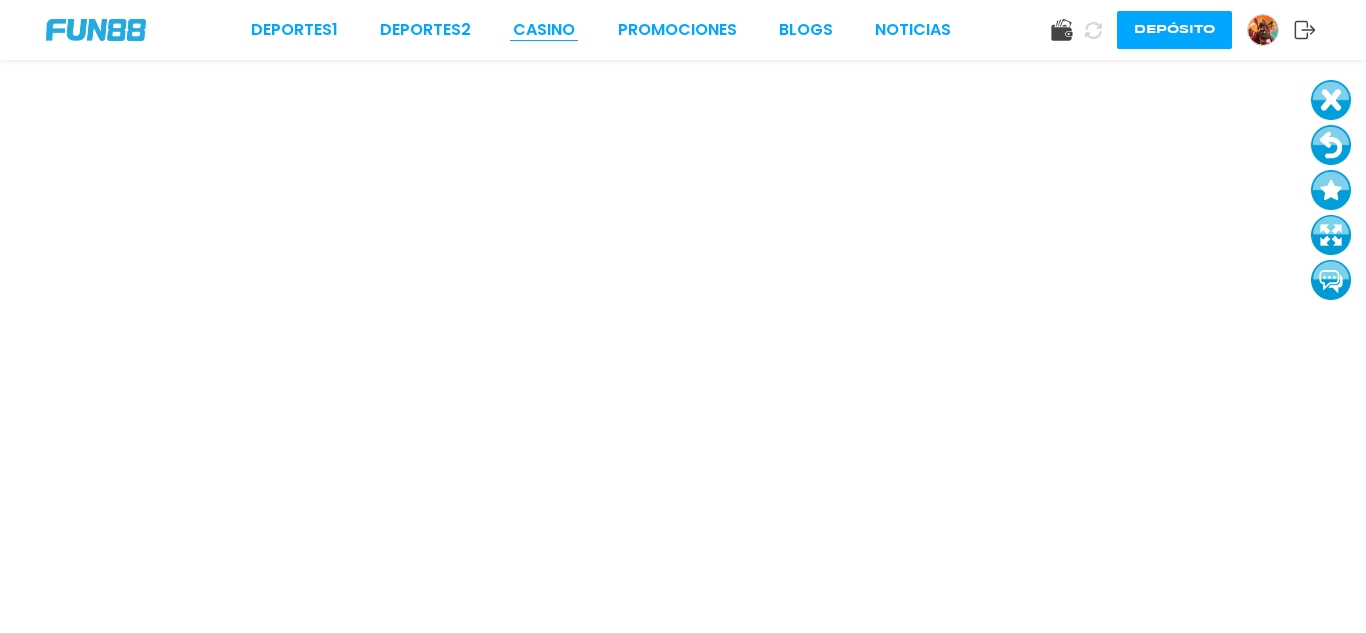 click on "CASINO" at bounding box center (544, 30) 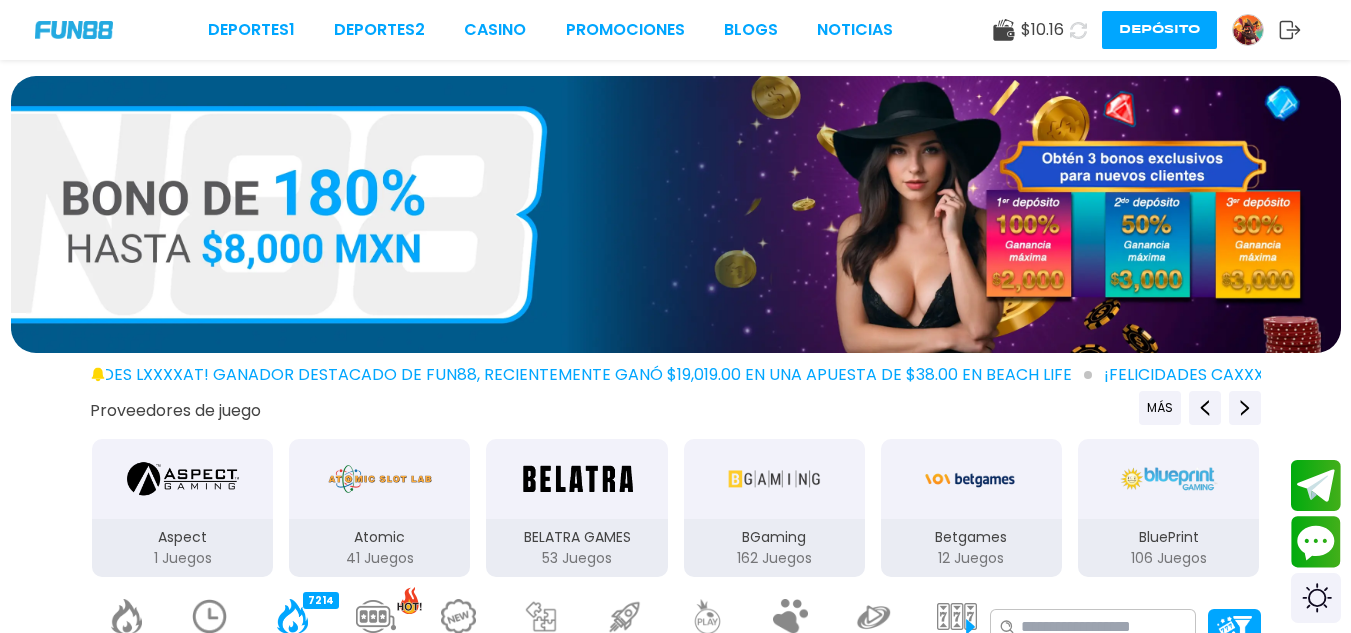 drag, startPoint x: 1333, startPoint y: 204, endPoint x: 1365, endPoint y: 294, distance: 95.51963 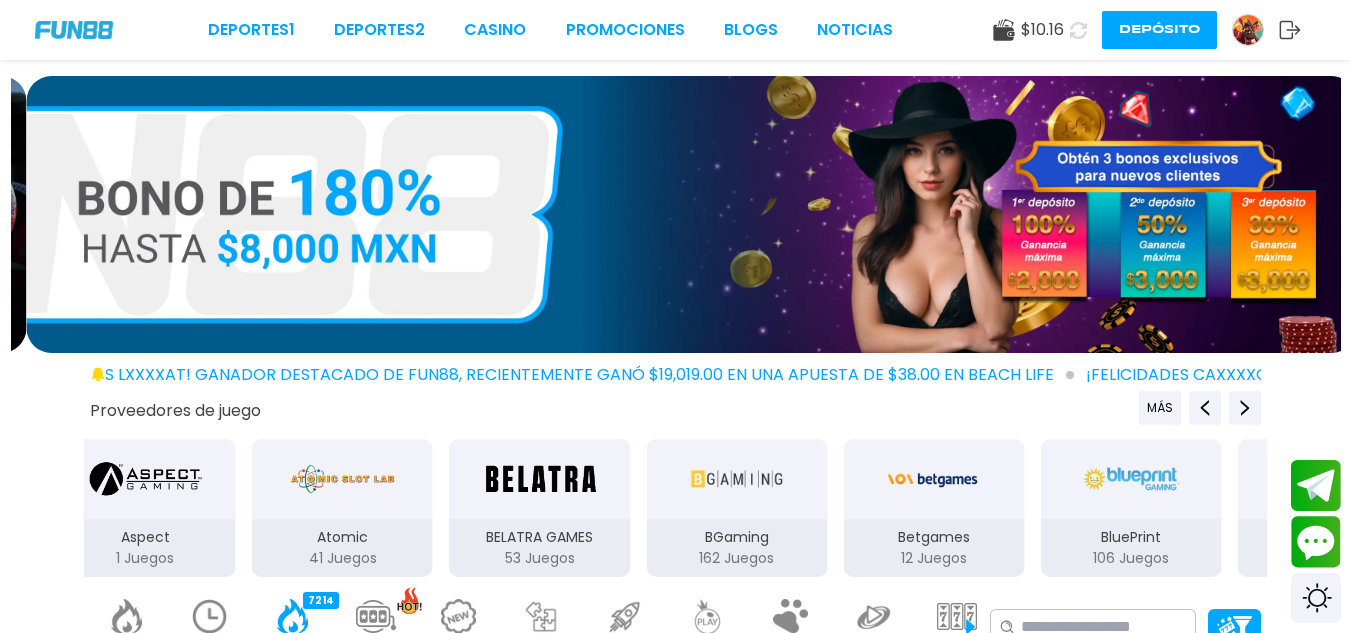 scroll, scrollTop: 553, scrollLeft: 0, axis: vertical 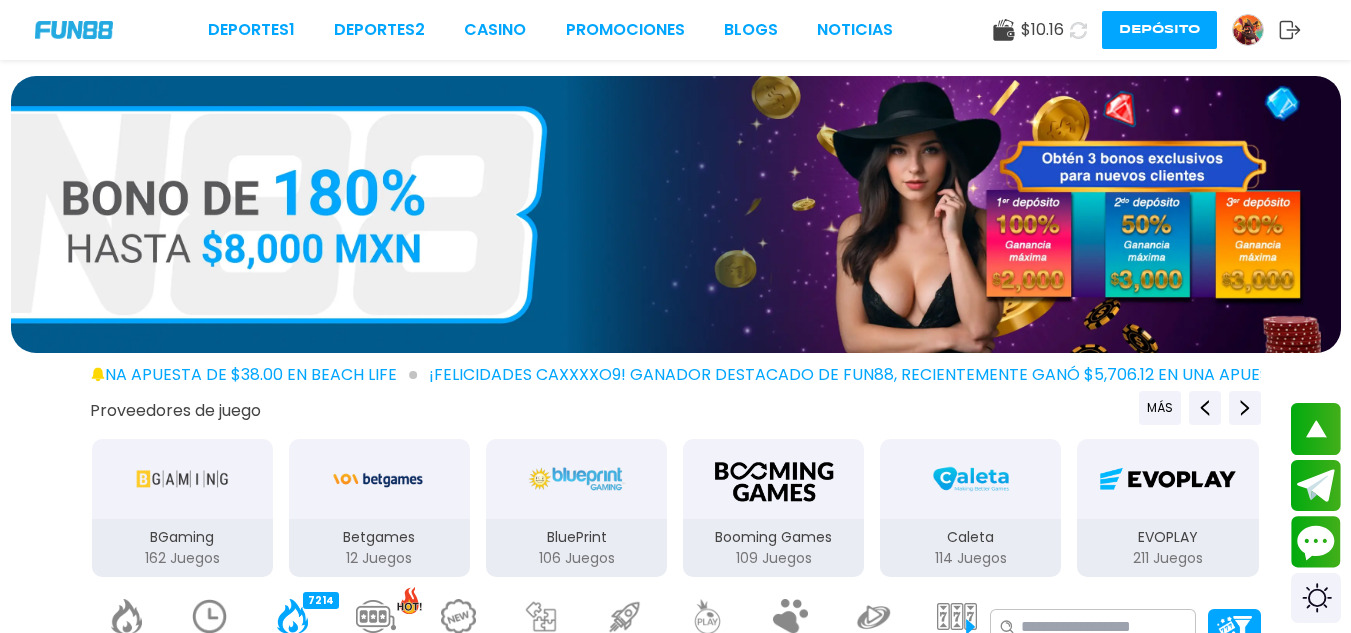 click at bounding box center (210, 616) 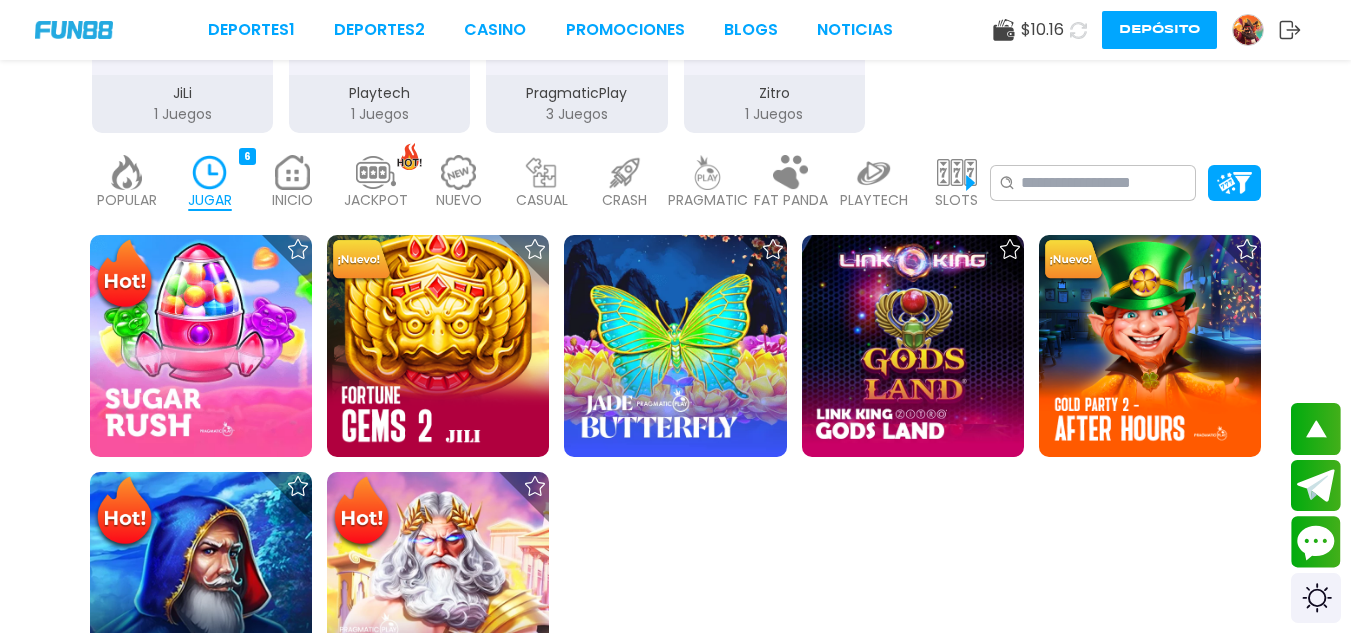 scroll, scrollTop: 388, scrollLeft: 0, axis: vertical 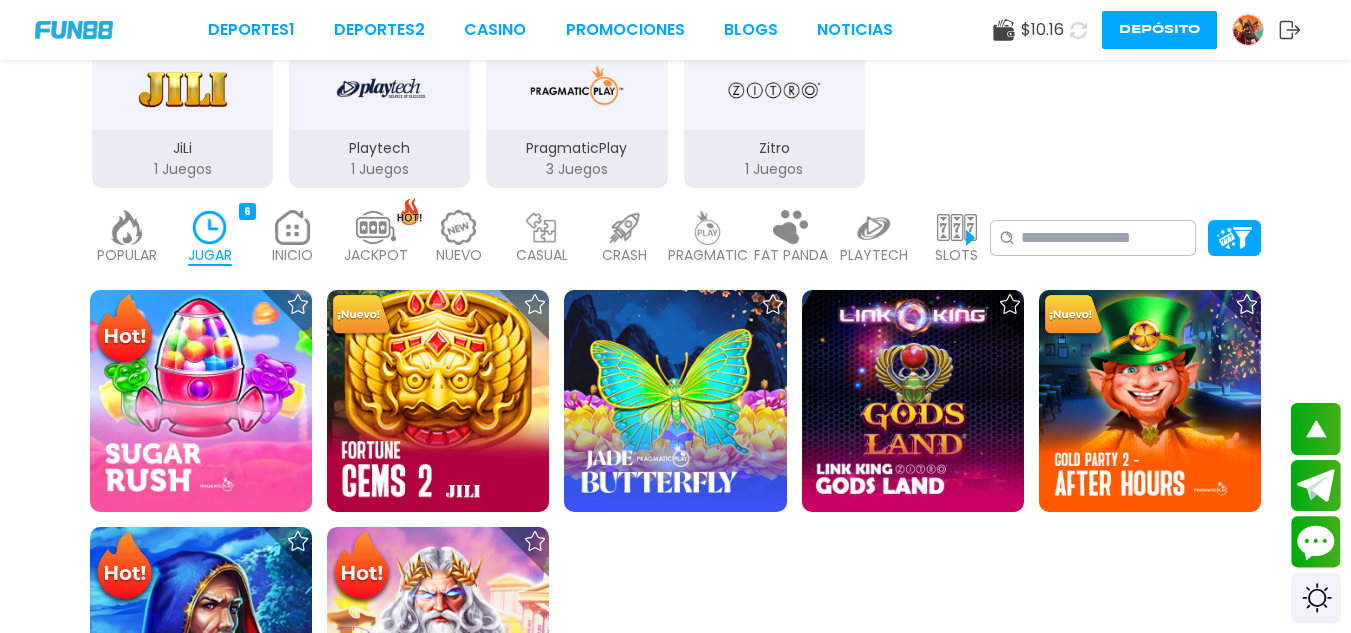click on "POPULAR" at bounding box center [127, 255] 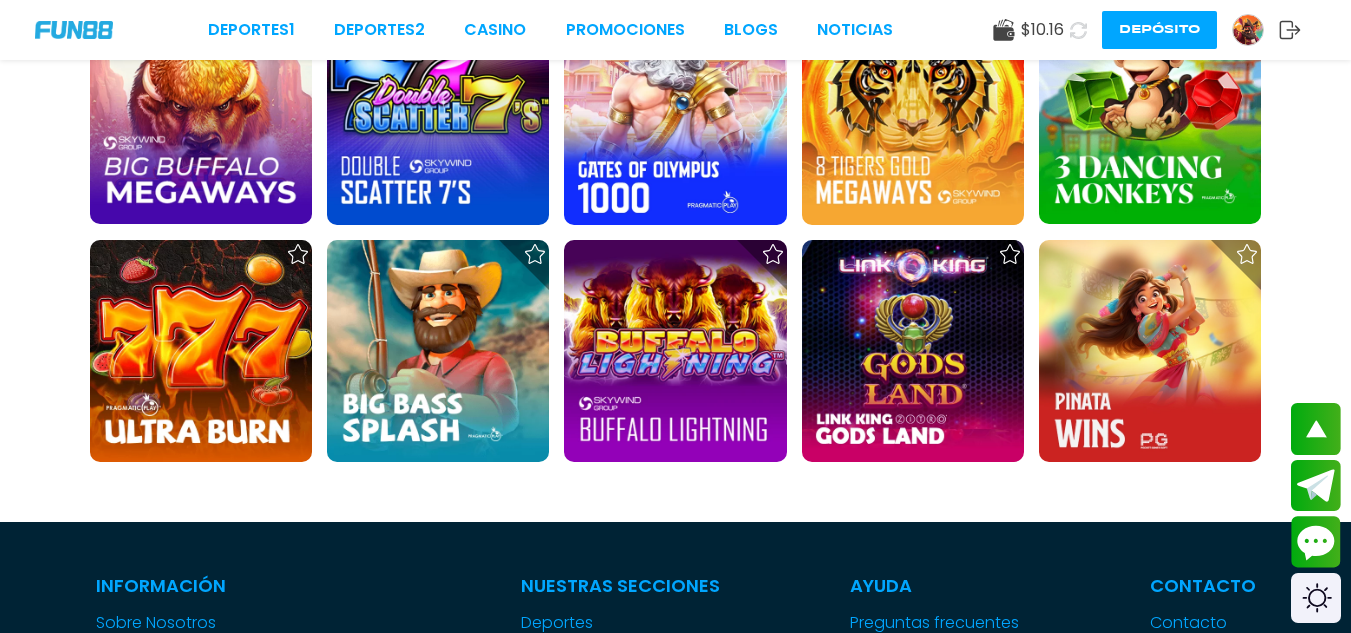 scroll, scrollTop: 2075, scrollLeft: 0, axis: vertical 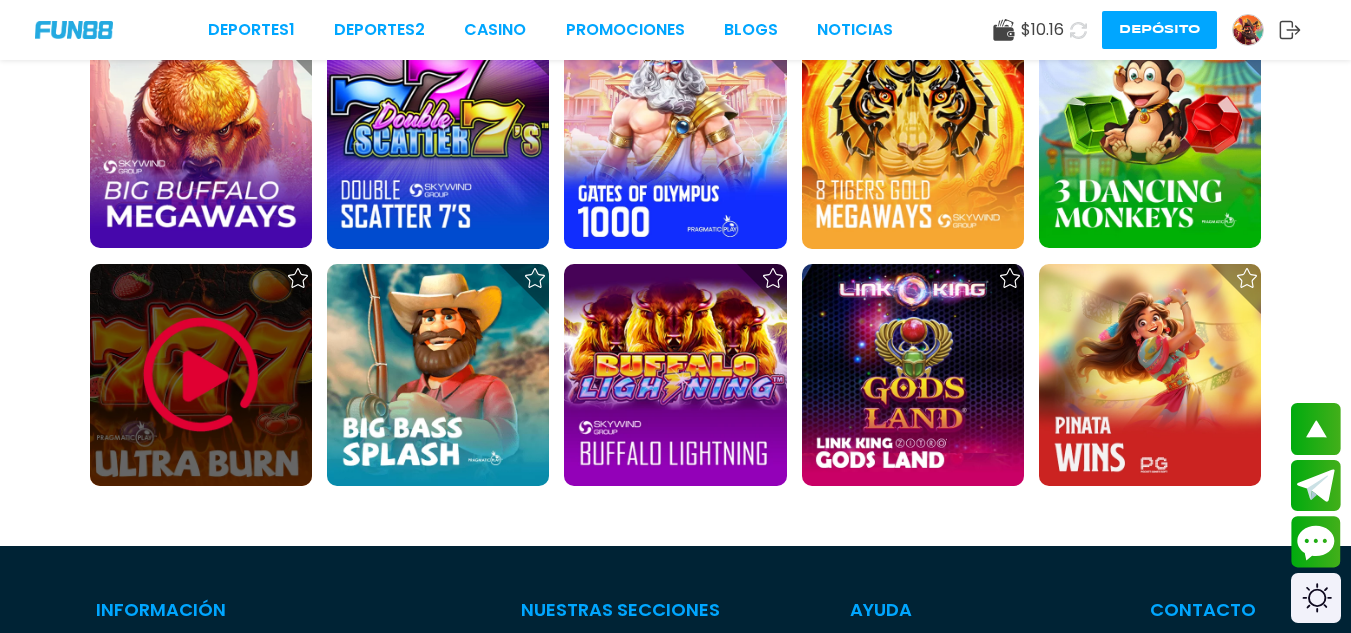 click at bounding box center (201, 375) 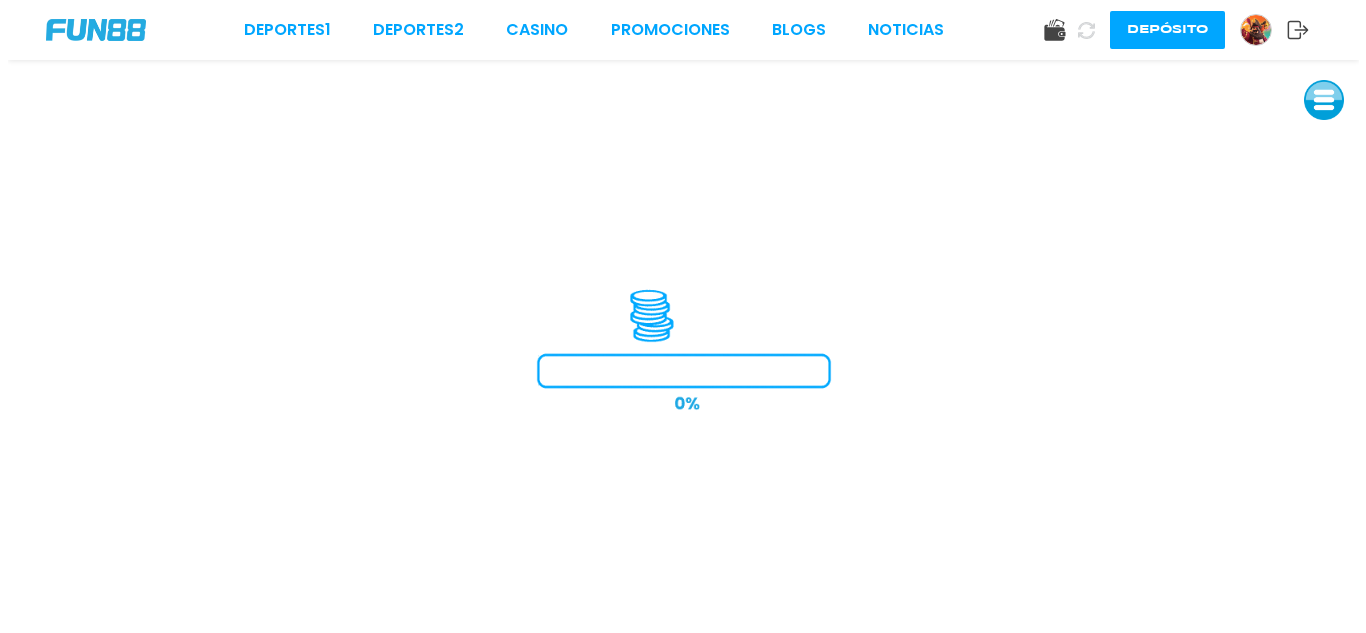 scroll, scrollTop: 0, scrollLeft: 0, axis: both 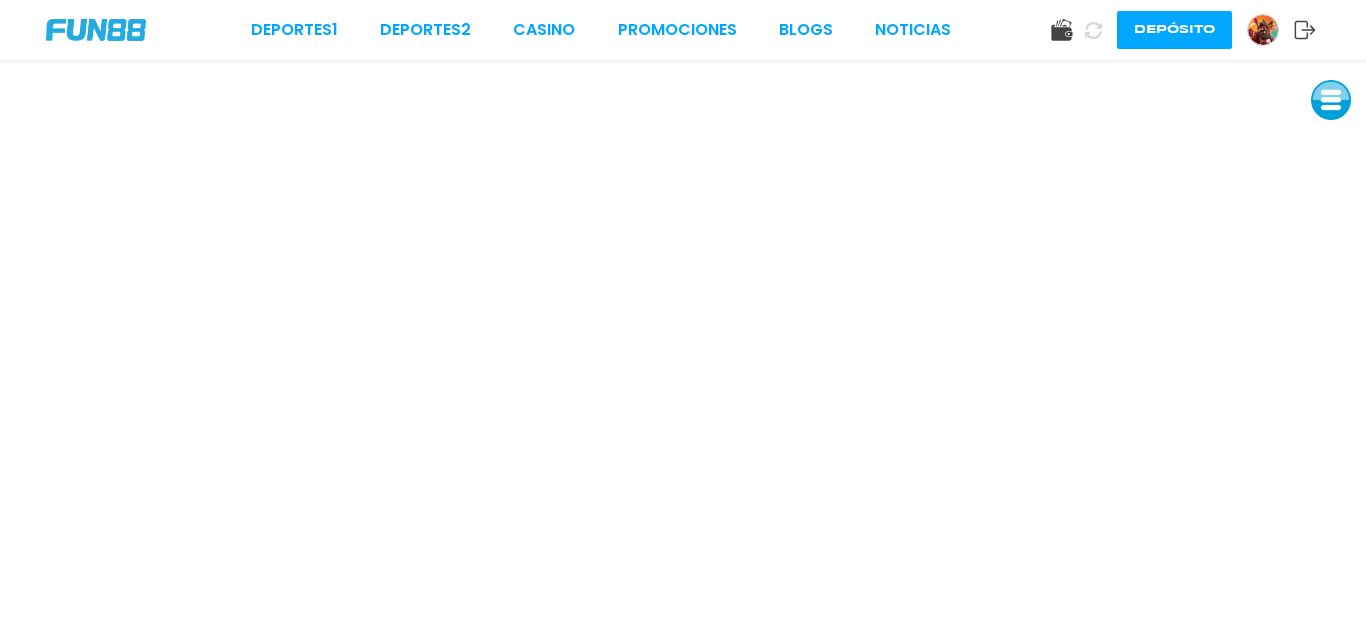 click at bounding box center (1331, 100) 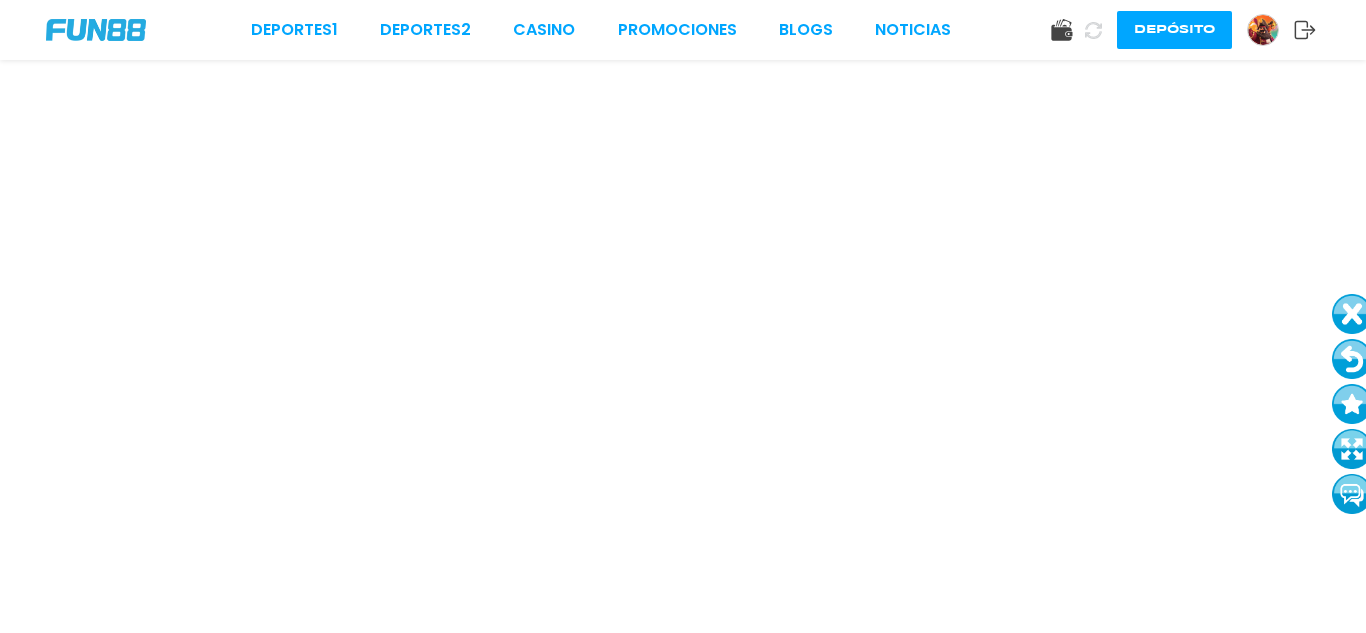 click at bounding box center [1352, 314] 